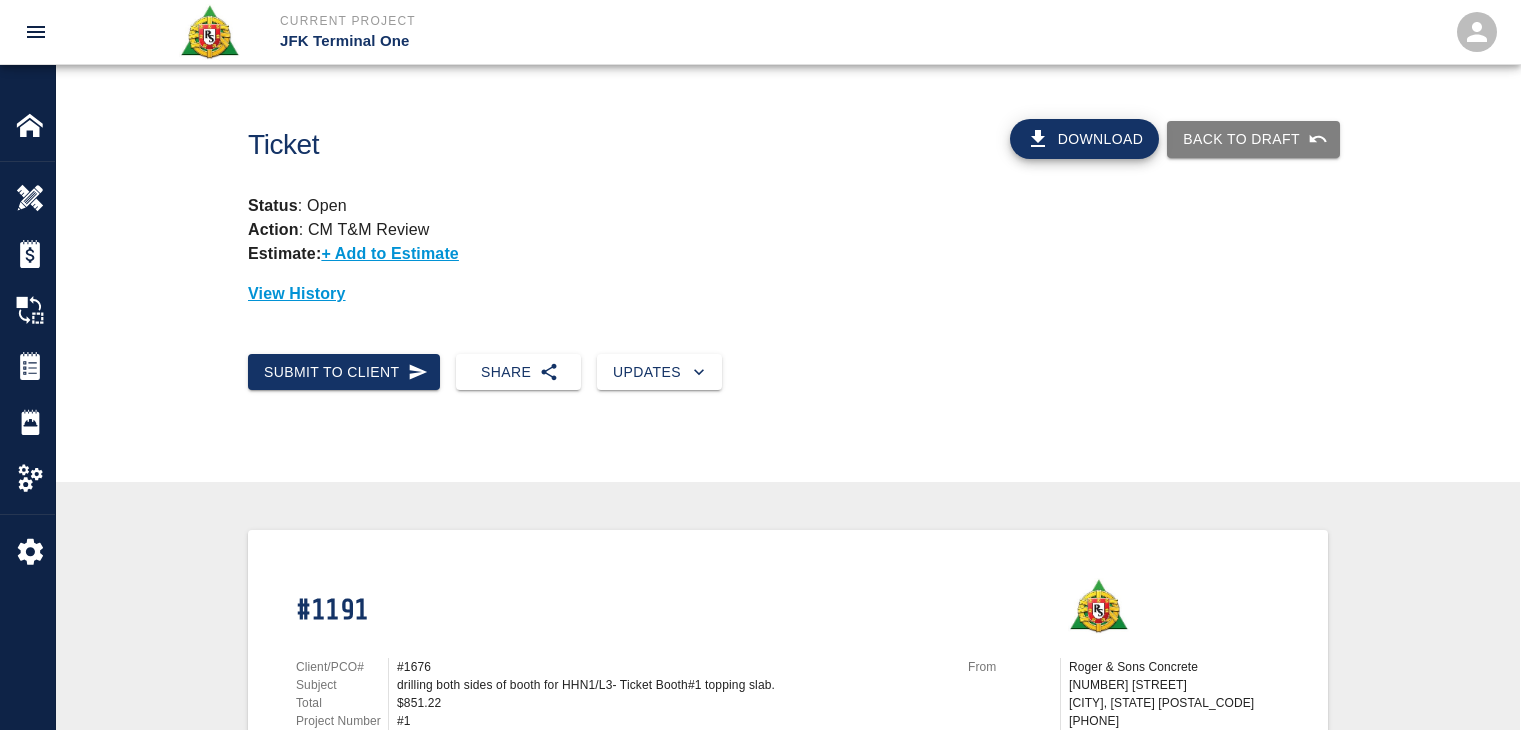 scroll, scrollTop: 186, scrollLeft: 0, axis: vertical 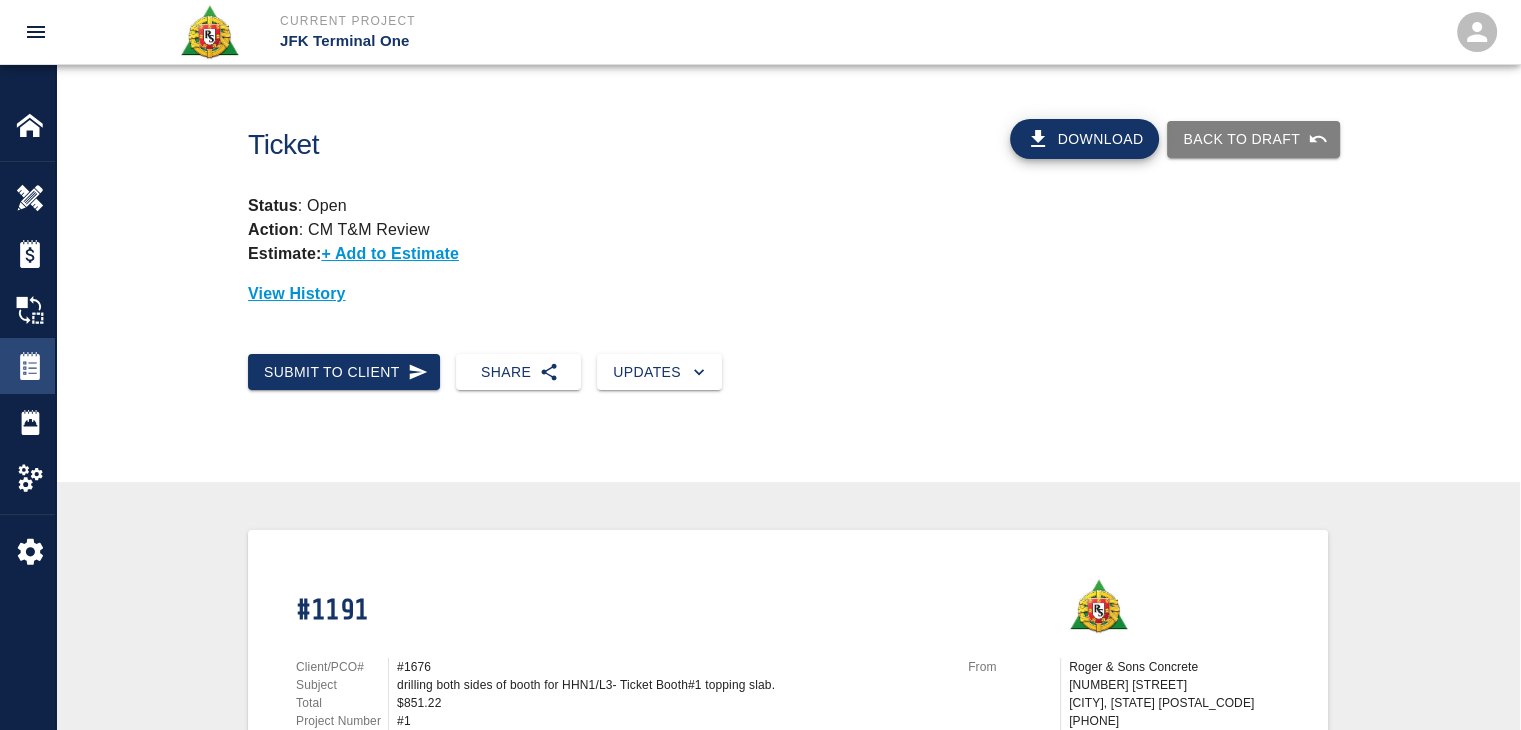 click on "Tickets" at bounding box center [27, 366] 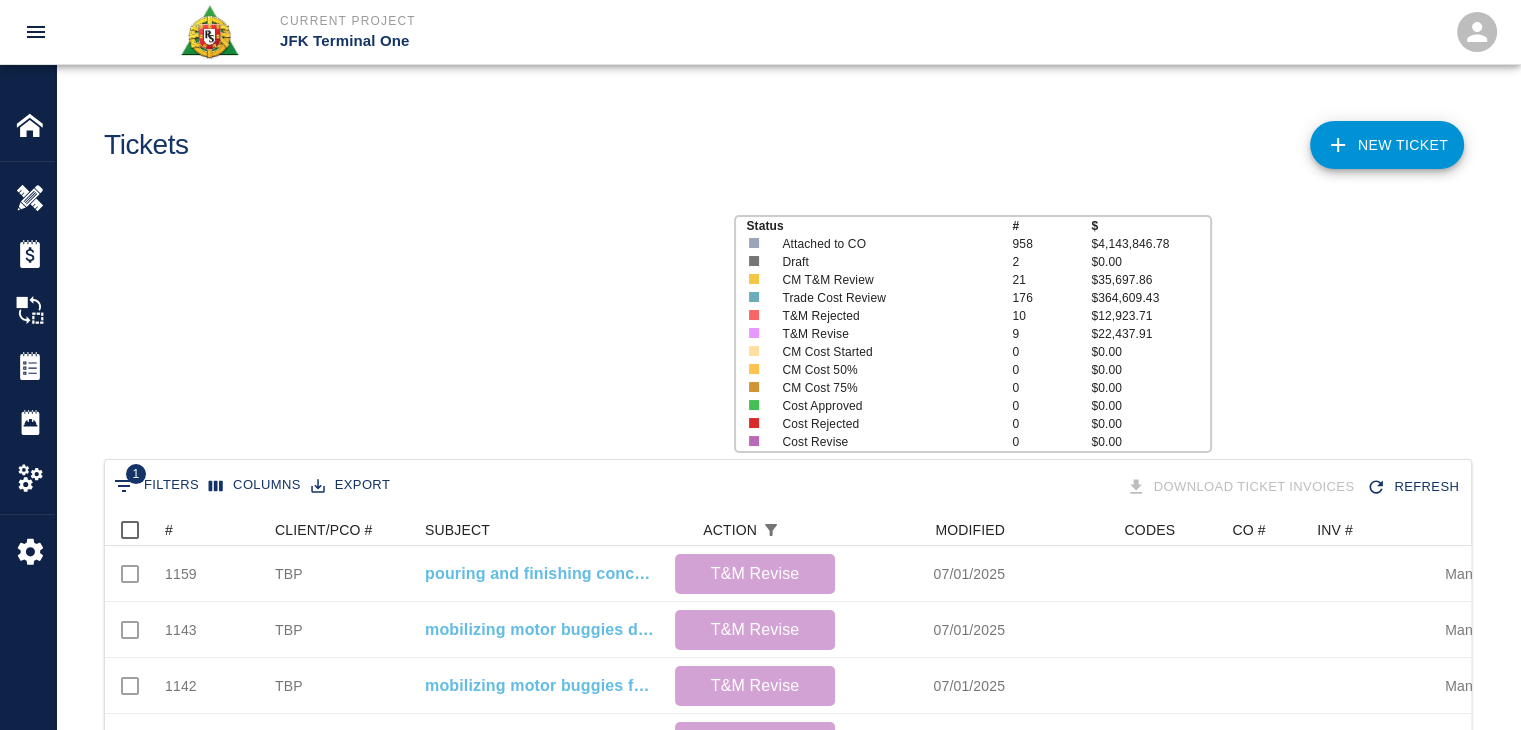 scroll, scrollTop: 16, scrollLeft: 16, axis: both 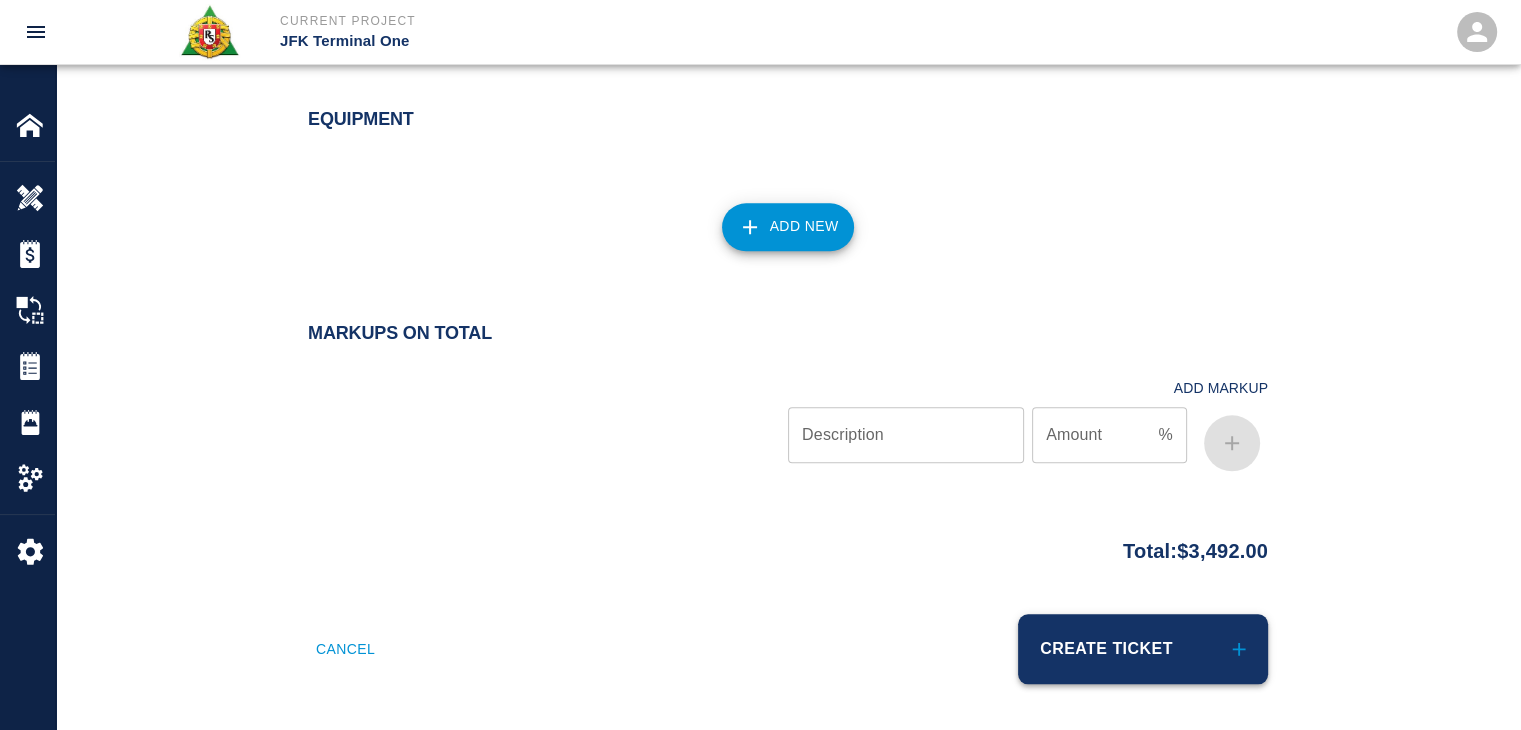 click on "Create Ticket" at bounding box center (1143, 649) 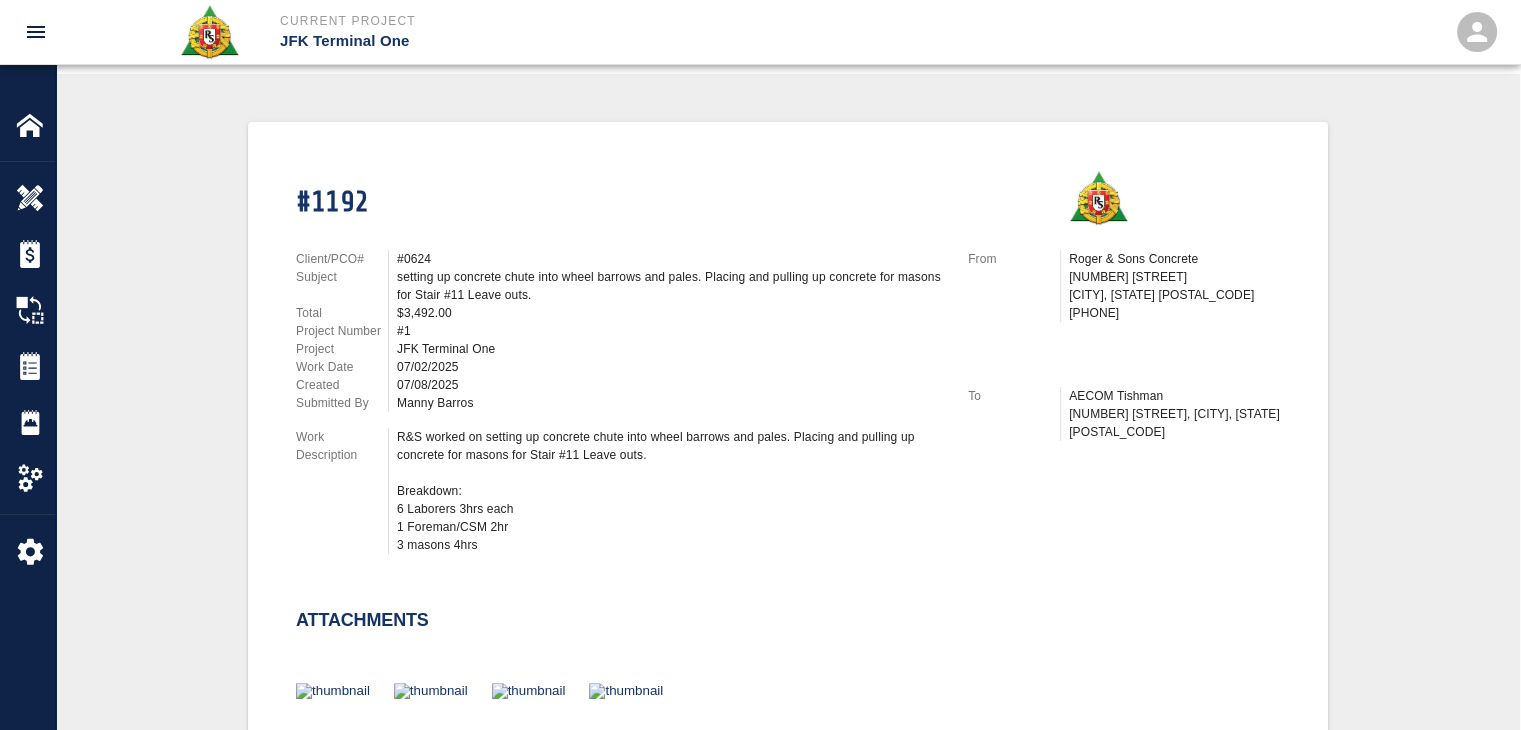 scroll, scrollTop: 0, scrollLeft: 0, axis: both 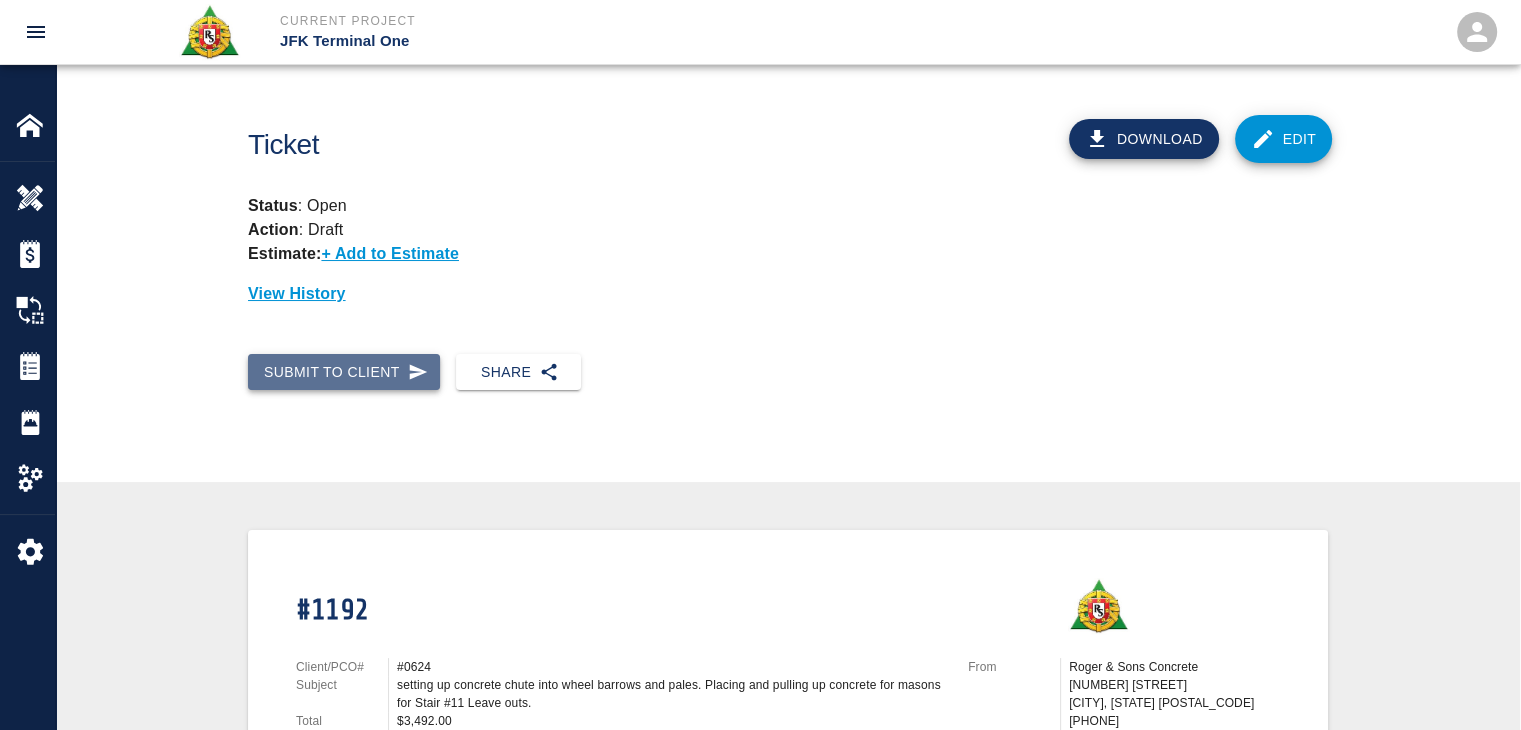 click on "Submit to Client" at bounding box center [344, 372] 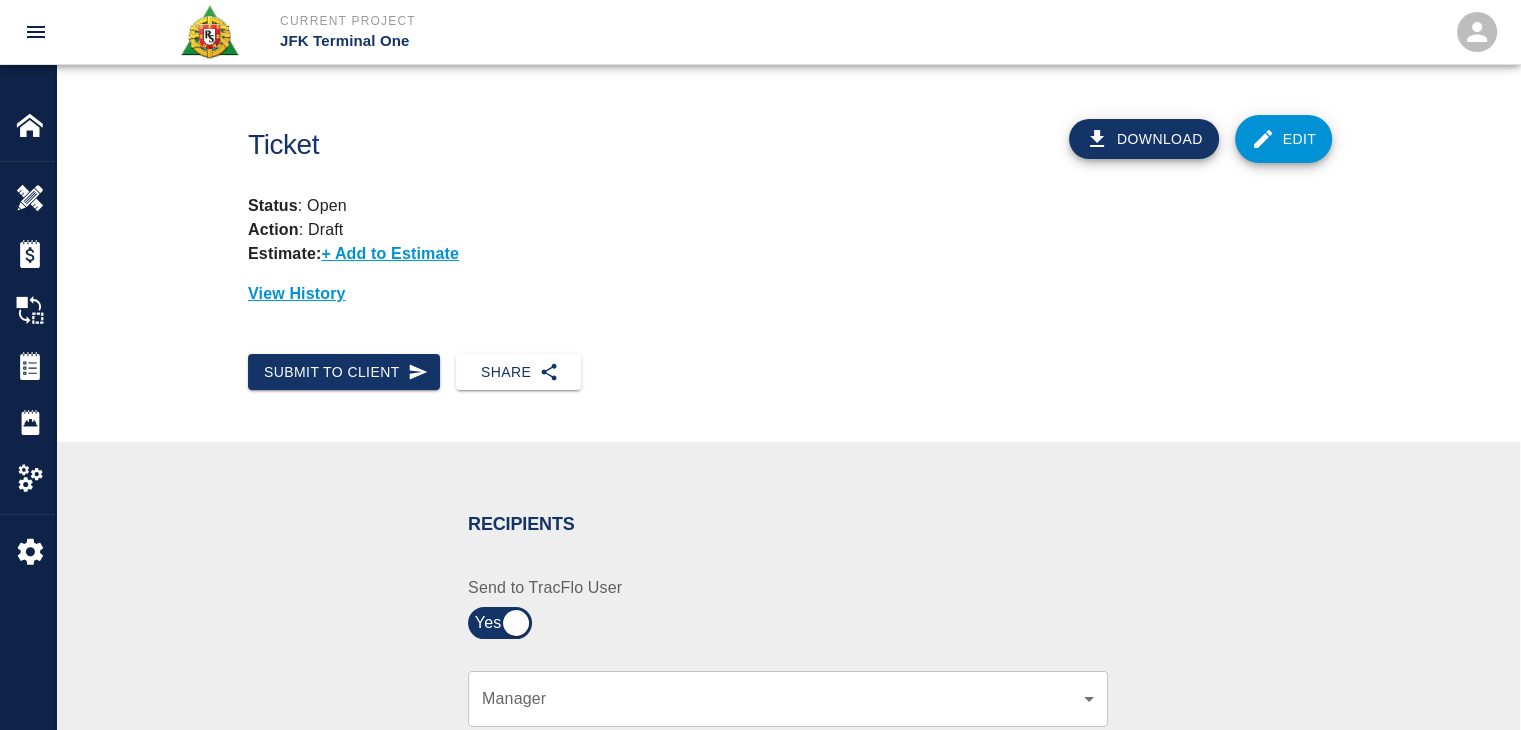 scroll, scrollTop: 271, scrollLeft: 0, axis: vertical 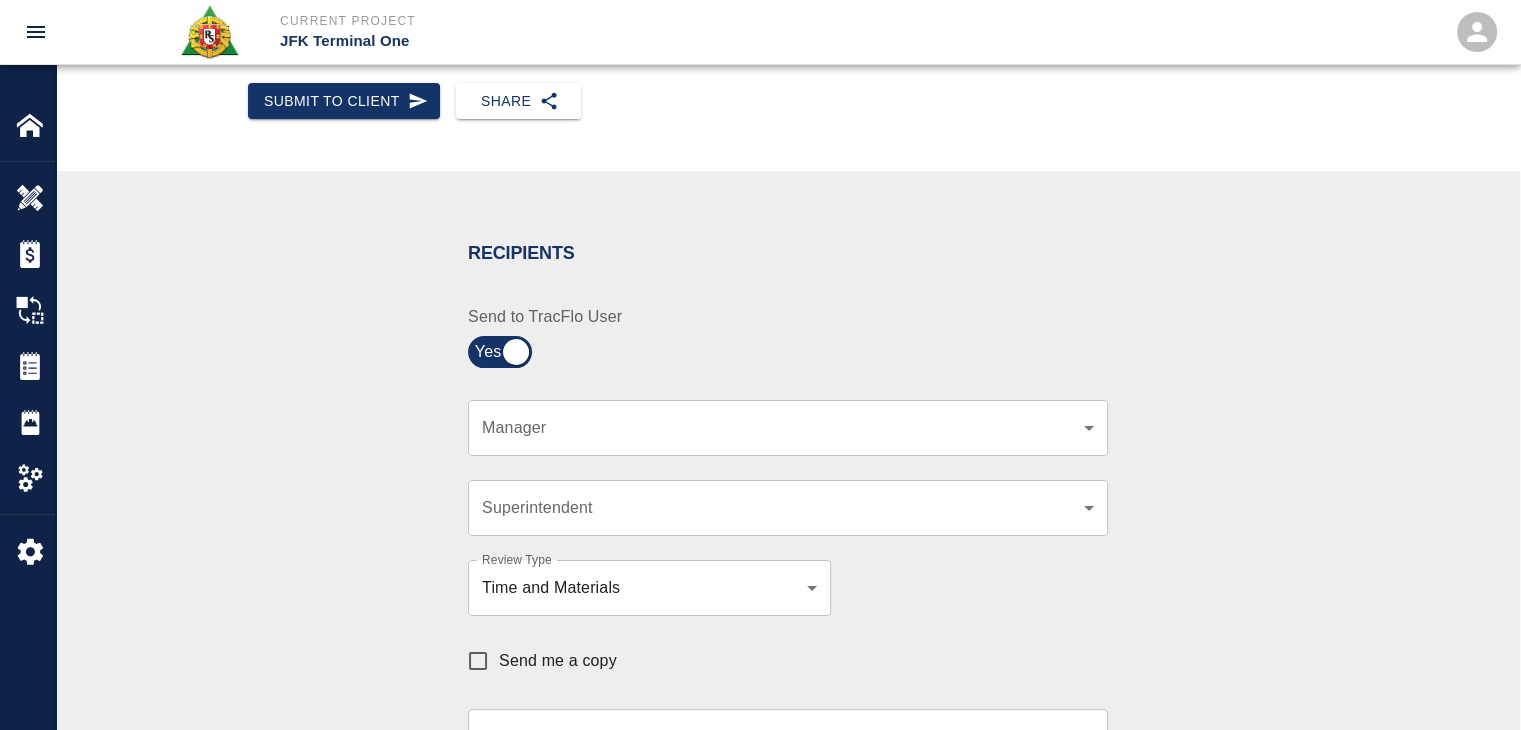 click on "Current Project JFK Terminal One Home JFK Terminal One Overview Estimates Change Orders Tickets Daily Reports Project Settings Settings Powered By Terms of Service  |  Privacy Policy Ticket Download Edit Status :   Open Action :   Draft Estimate:  + Add to Estimate View History Submit to Client Share Recipients Internal Team ​ Internal Team Notes x Notes Cancel Send Recipients Send to TracFlo User Manager ​ Manager Superintendent ​ Superintendent Review Type Time and Materials tm Review Type Send me a copy Notes x Notes Upload Attachments (10MB limit) Choose file No file chosen Upload Another File Cancel Send Request Time and Material Revision Notes   * x Notes   * Upload Attachments (10MB limit) Choose file No file chosen Upload Another File Cancel Send Time and Materials Reject Notes   * x Notes   * Upload Attachments (10MB limit) Choose file No file chosen Upload Another File Cancel Send Signature acknowledges time and material used, but does not change contractual obligations of either party x" at bounding box center (760, 94) 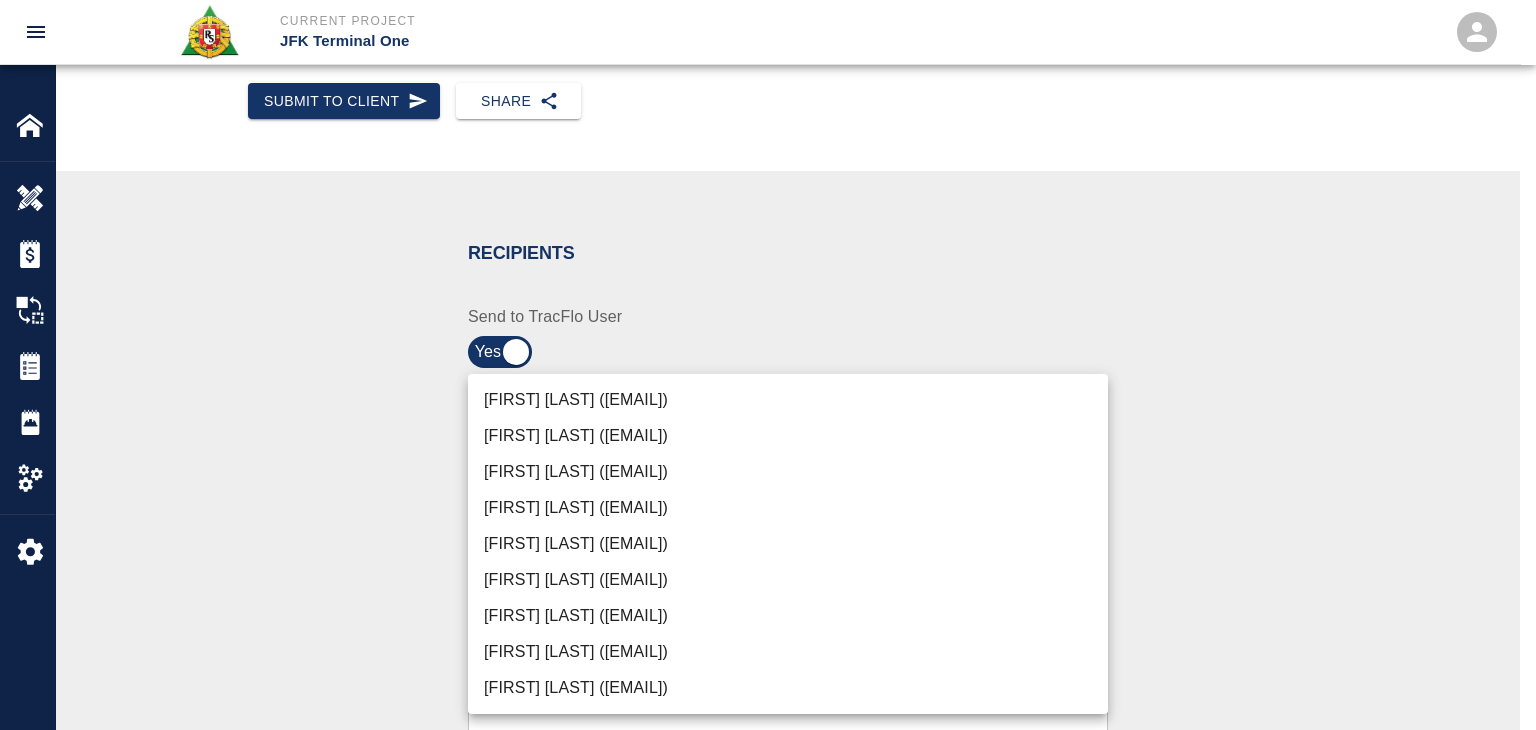 click on "Peter Hardecker (peter.hardecker@aecom.com)" at bounding box center [788, 400] 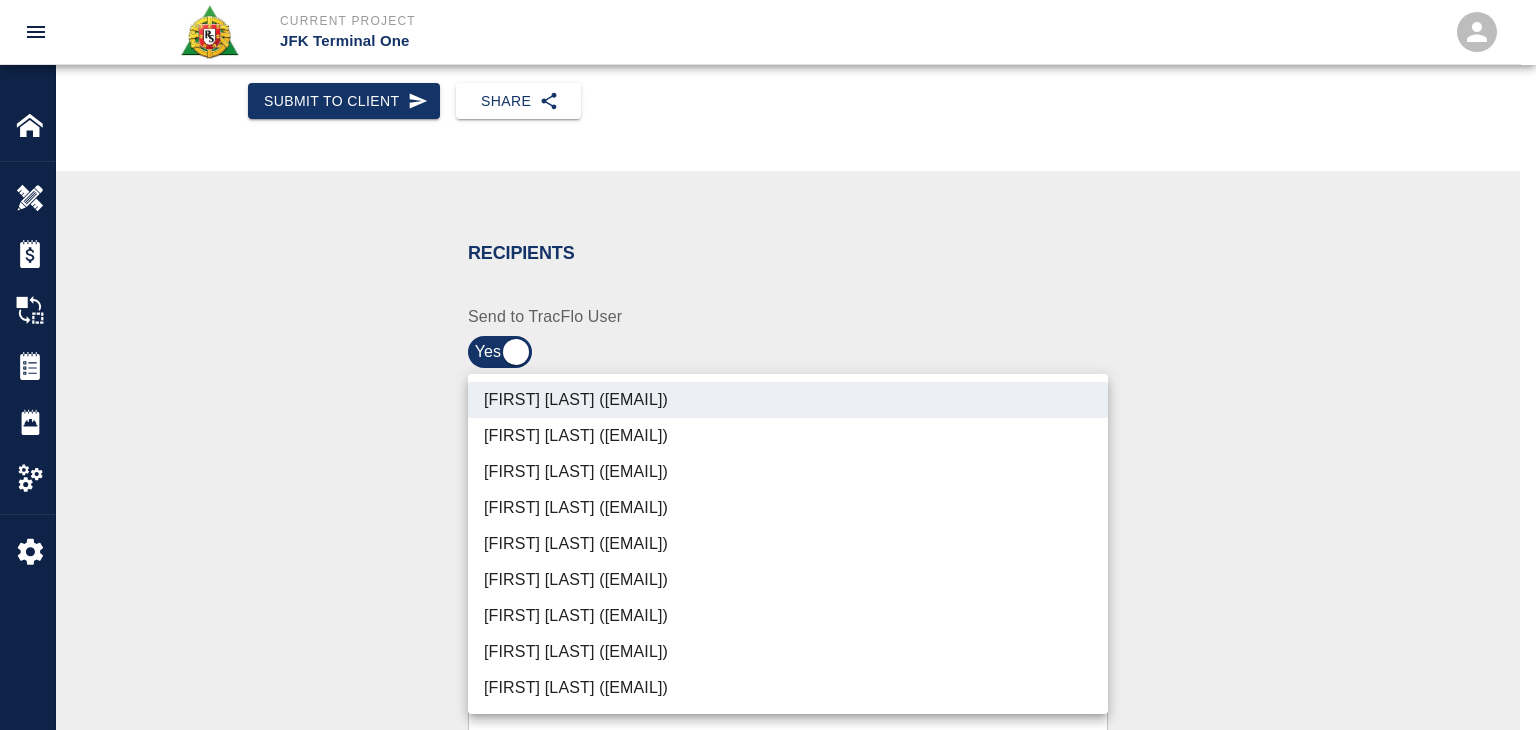 click on "Parin Kanani (parin.kanani@aecom.com)" at bounding box center (788, 472) 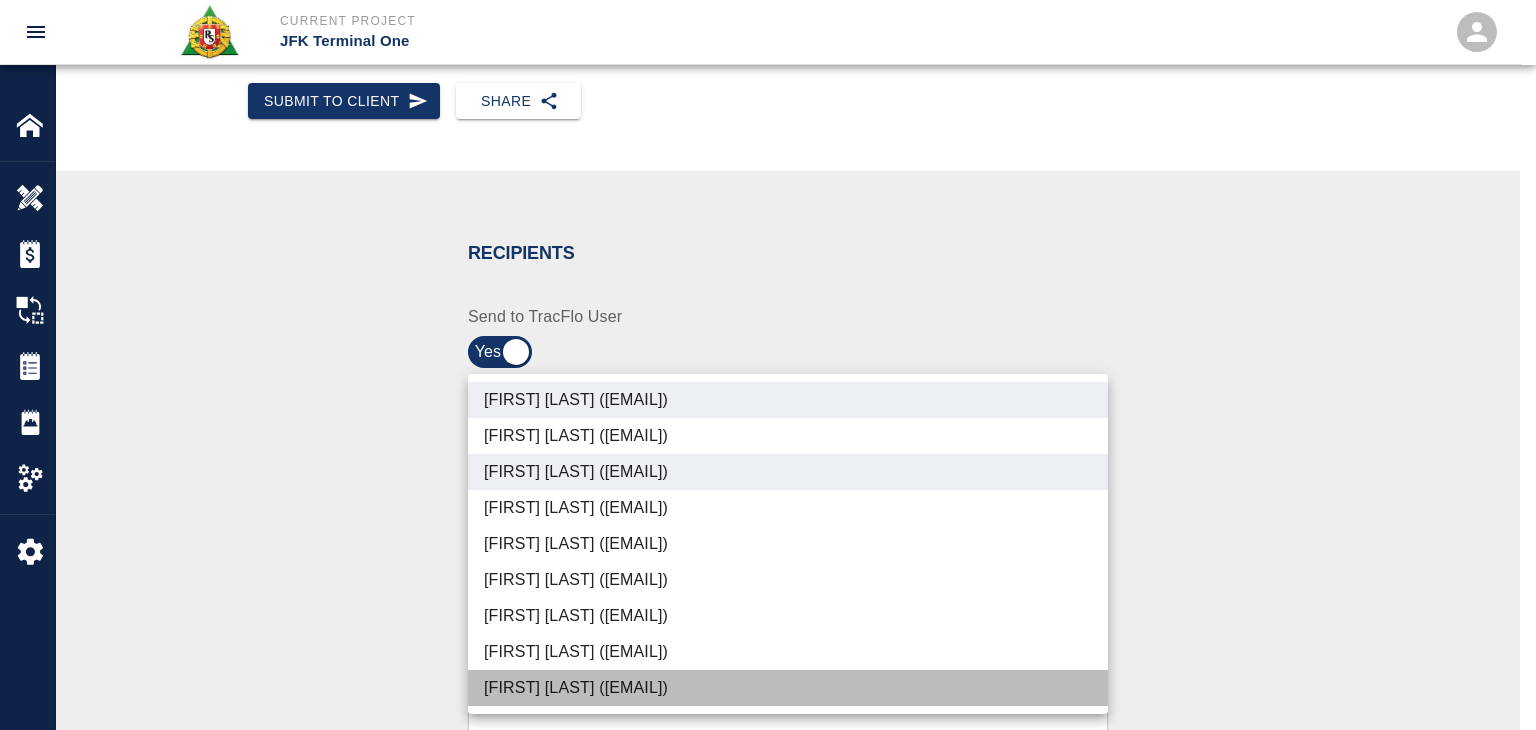 click on "Shane  Lamay (shane.lamay@aecom.com)" at bounding box center (788, 688) 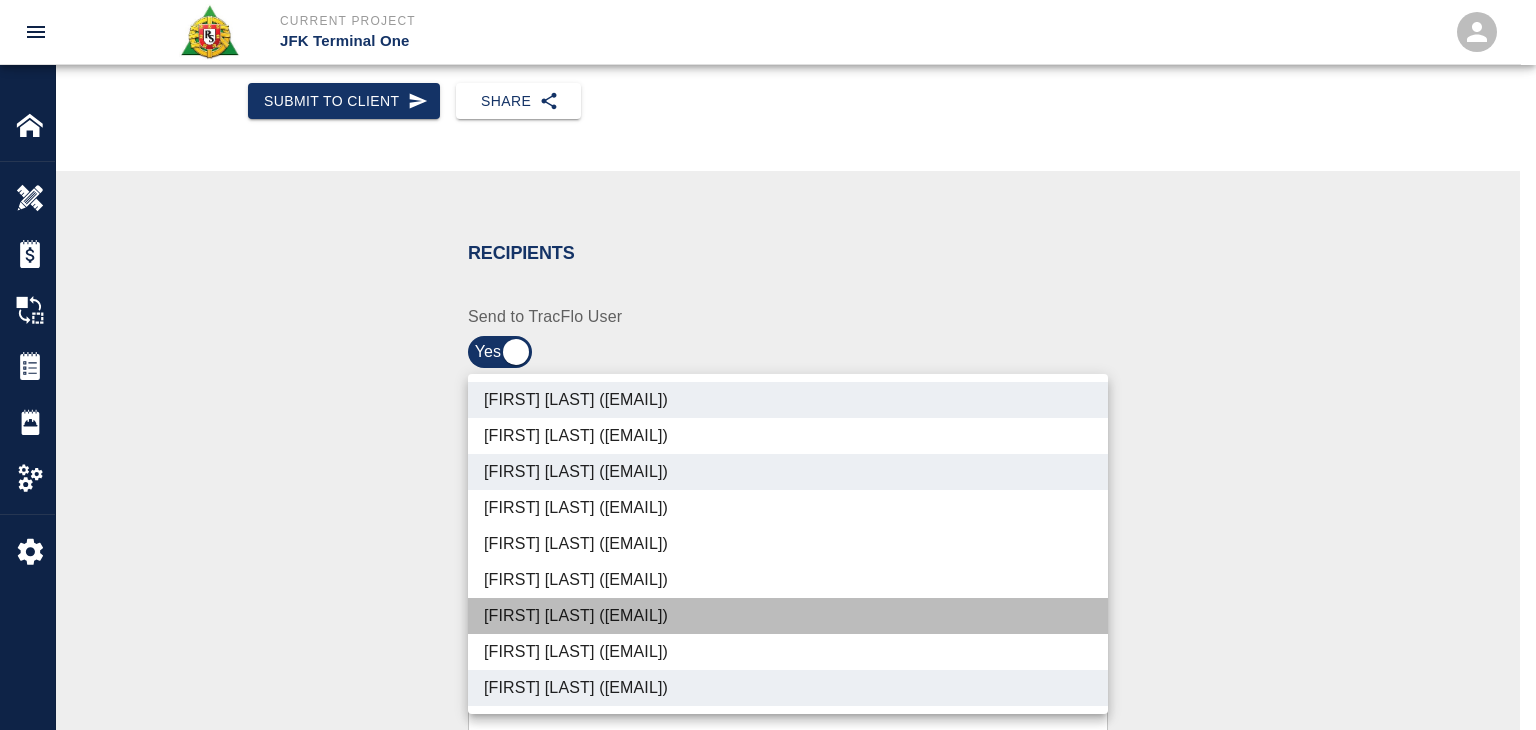 click on "Patrick Testino (patrick.testino@aecom.com)" at bounding box center (788, 616) 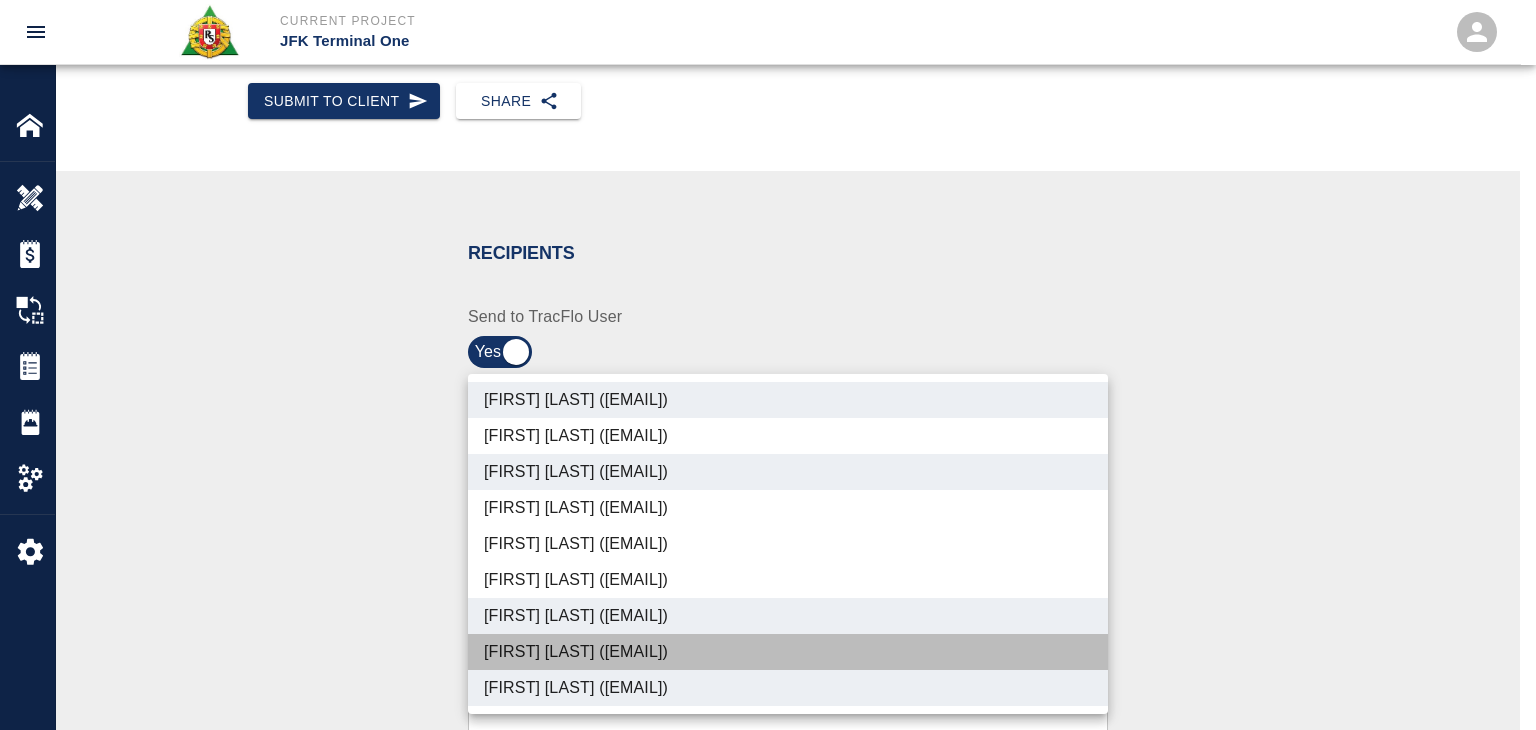 click on "Dylan  Sims (dylan.sims@aecom.com)" at bounding box center [788, 652] 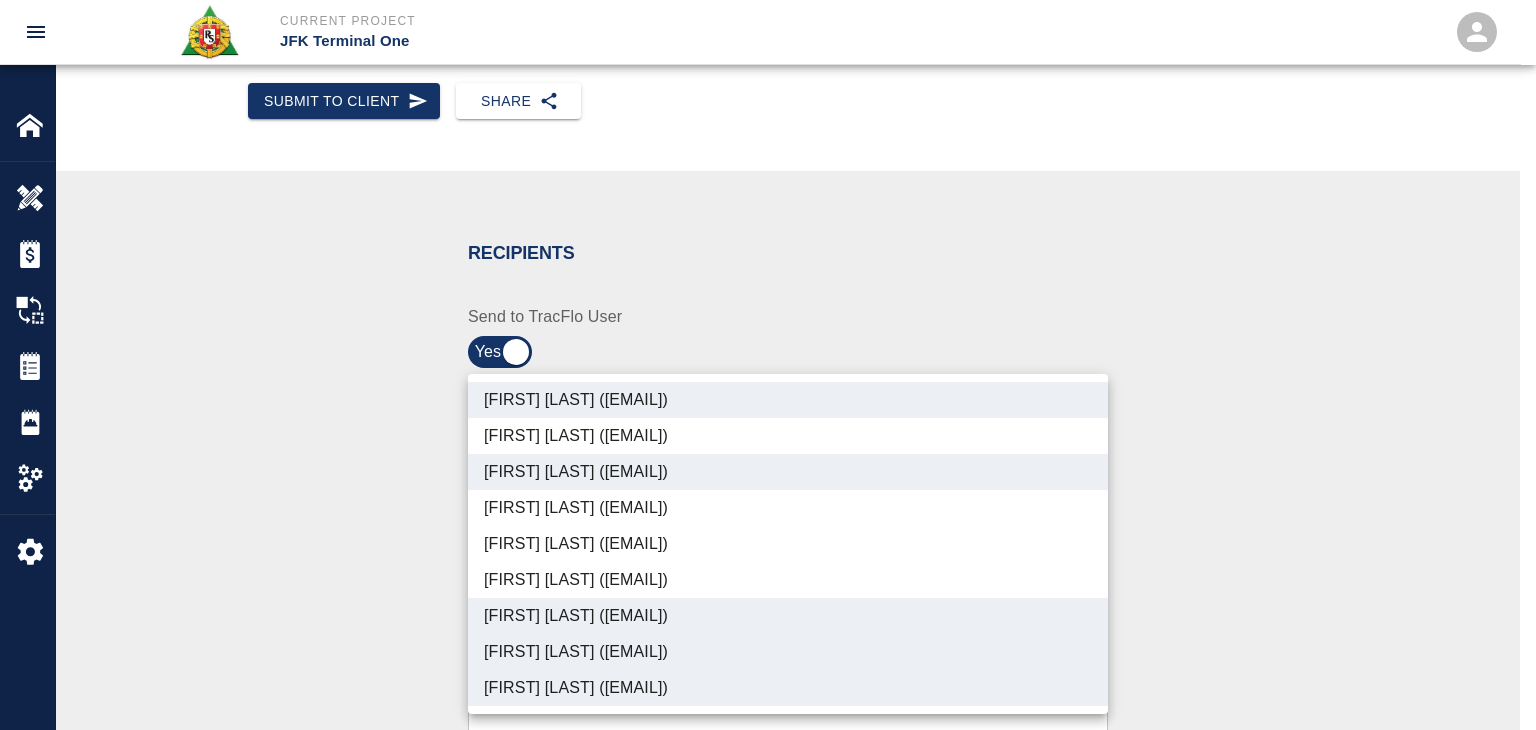 click at bounding box center [768, 365] 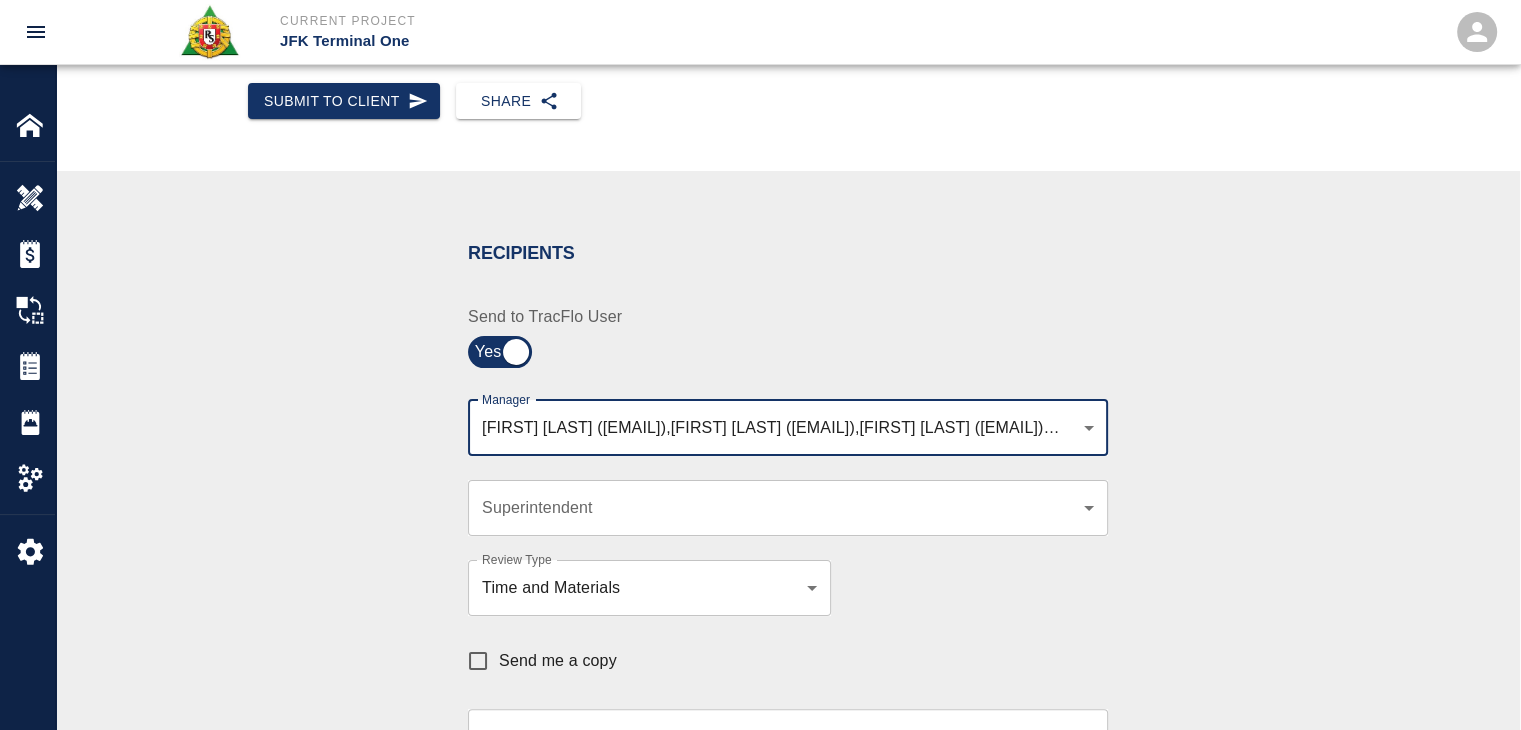 click on "Send me a copy" at bounding box center (776, 650) 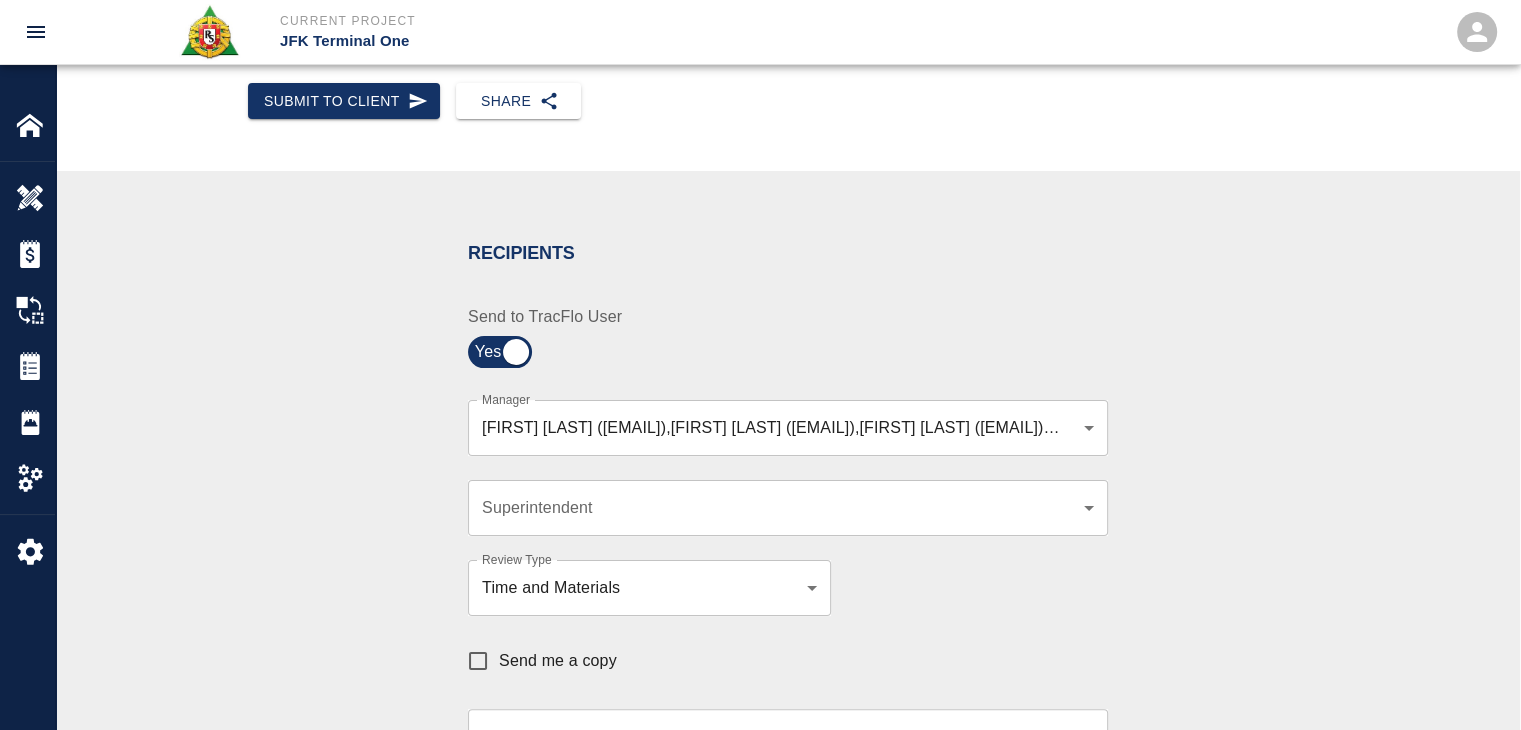 click on "Send me a copy" at bounding box center [478, 661] 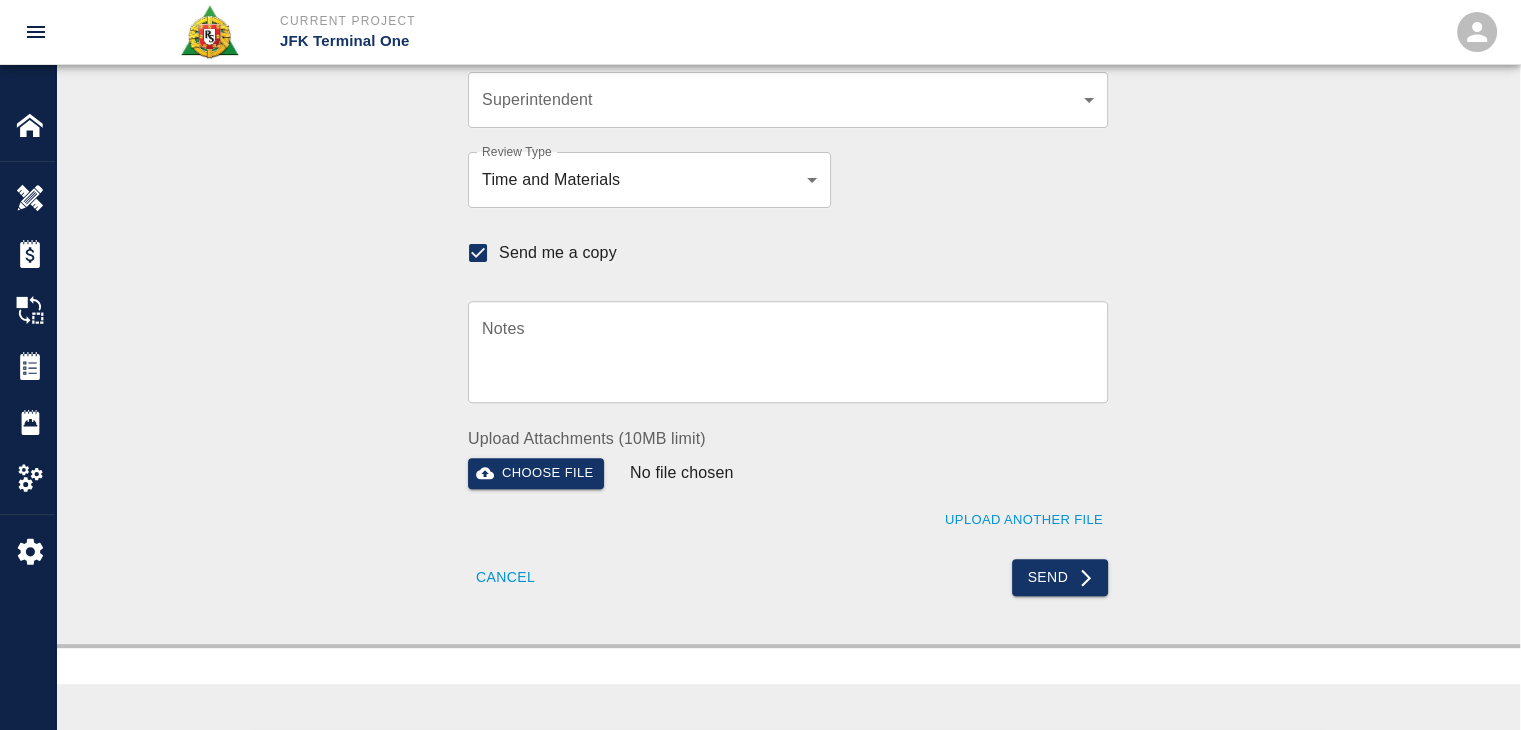 scroll, scrollTop: 680, scrollLeft: 0, axis: vertical 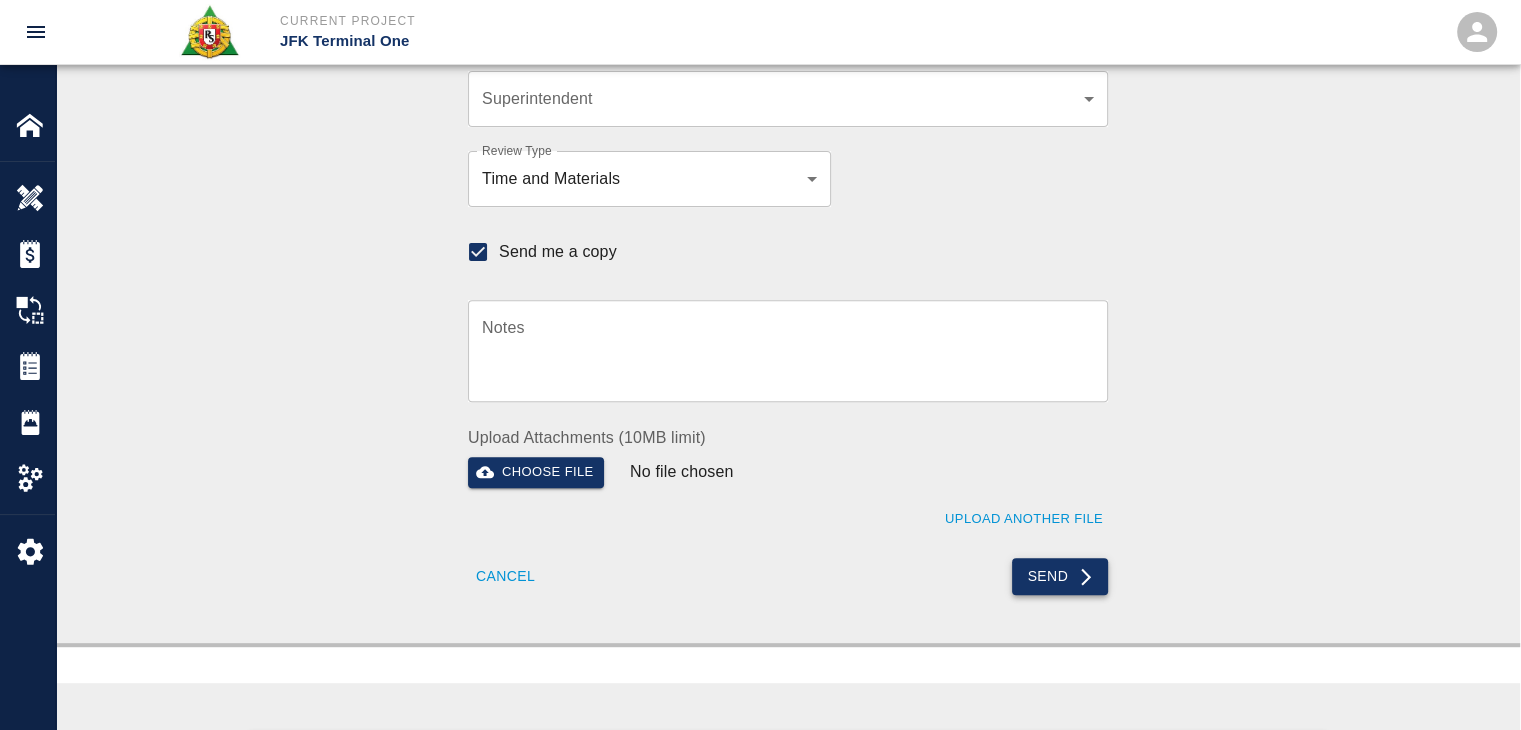 click on "Send" at bounding box center [1060, 576] 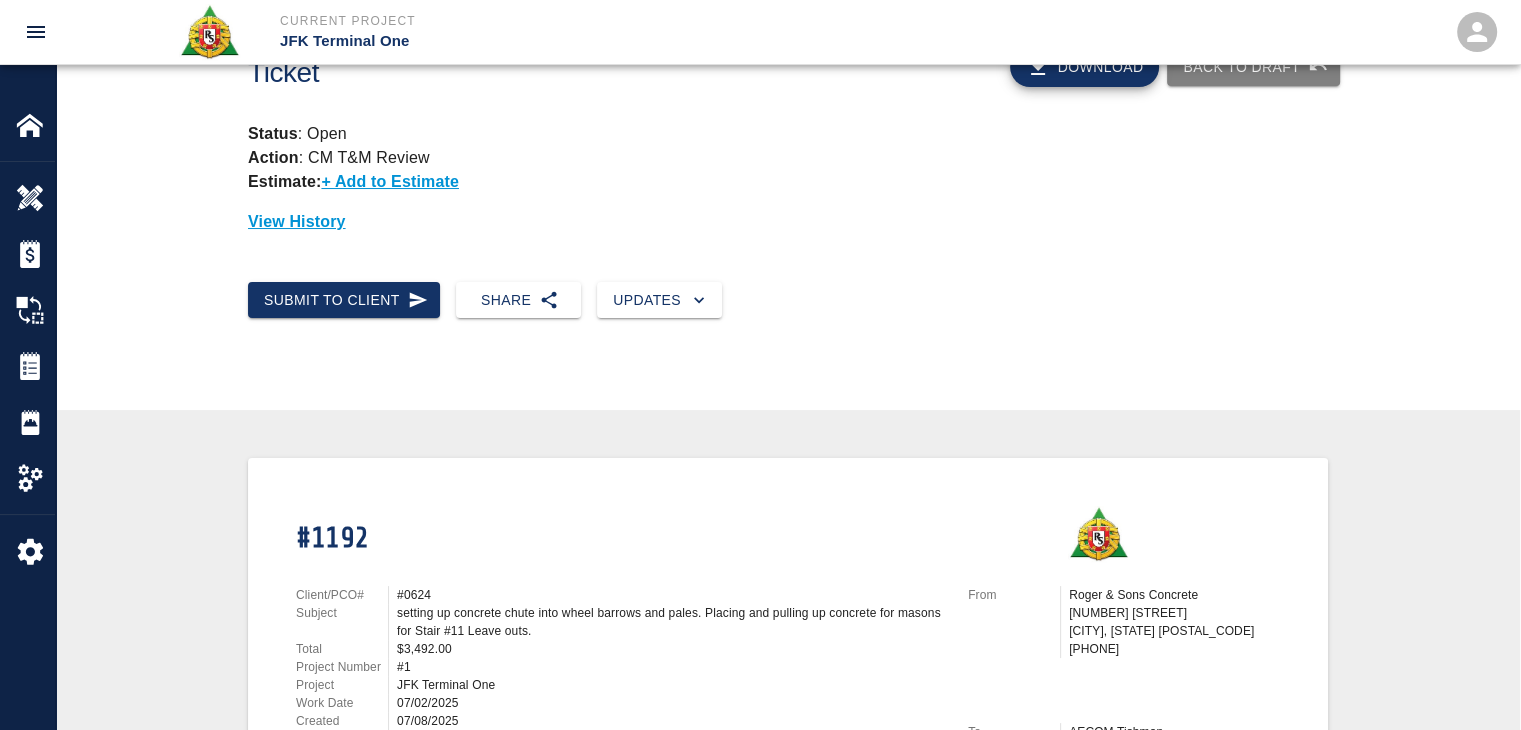 scroll, scrollTop: 0, scrollLeft: 0, axis: both 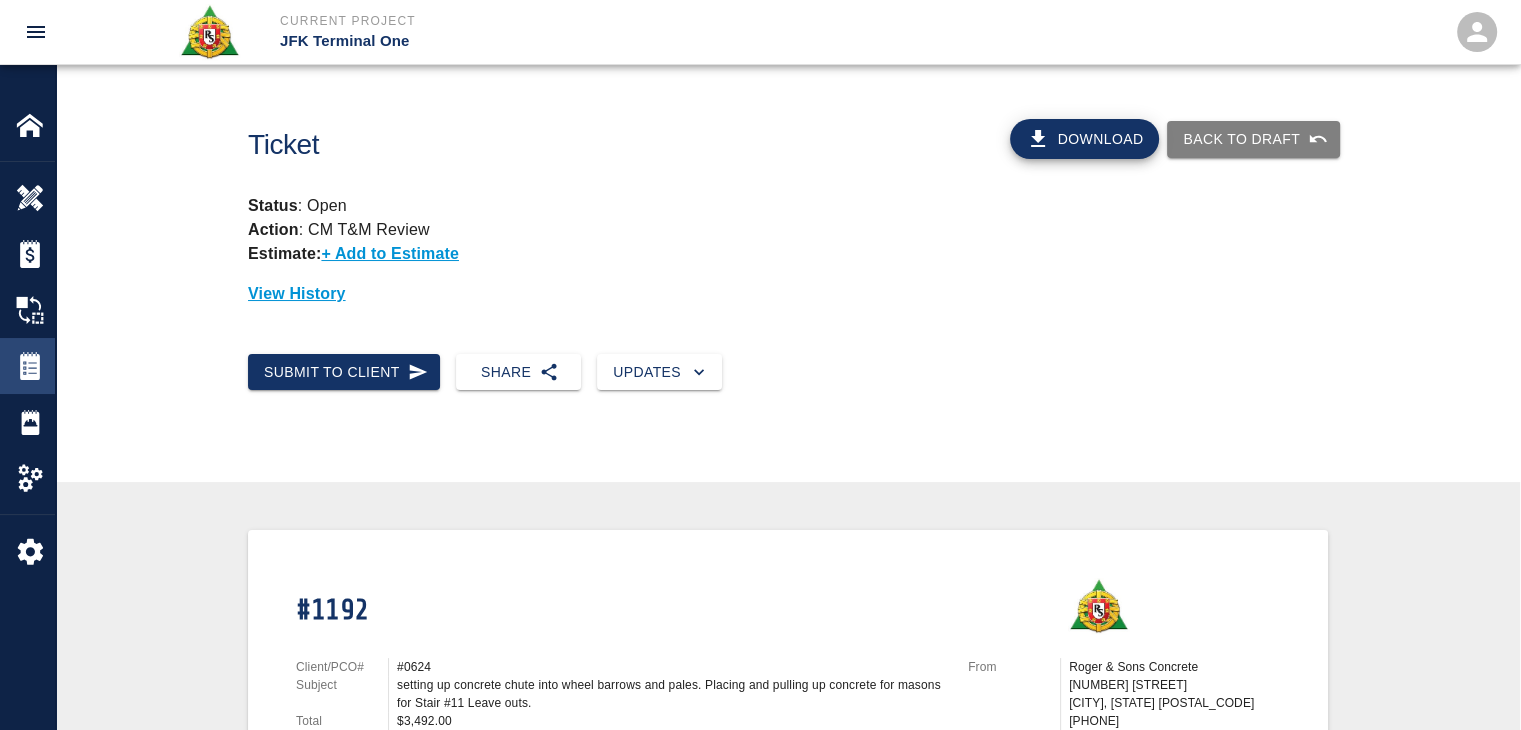 click on "Tickets" at bounding box center [27, 366] 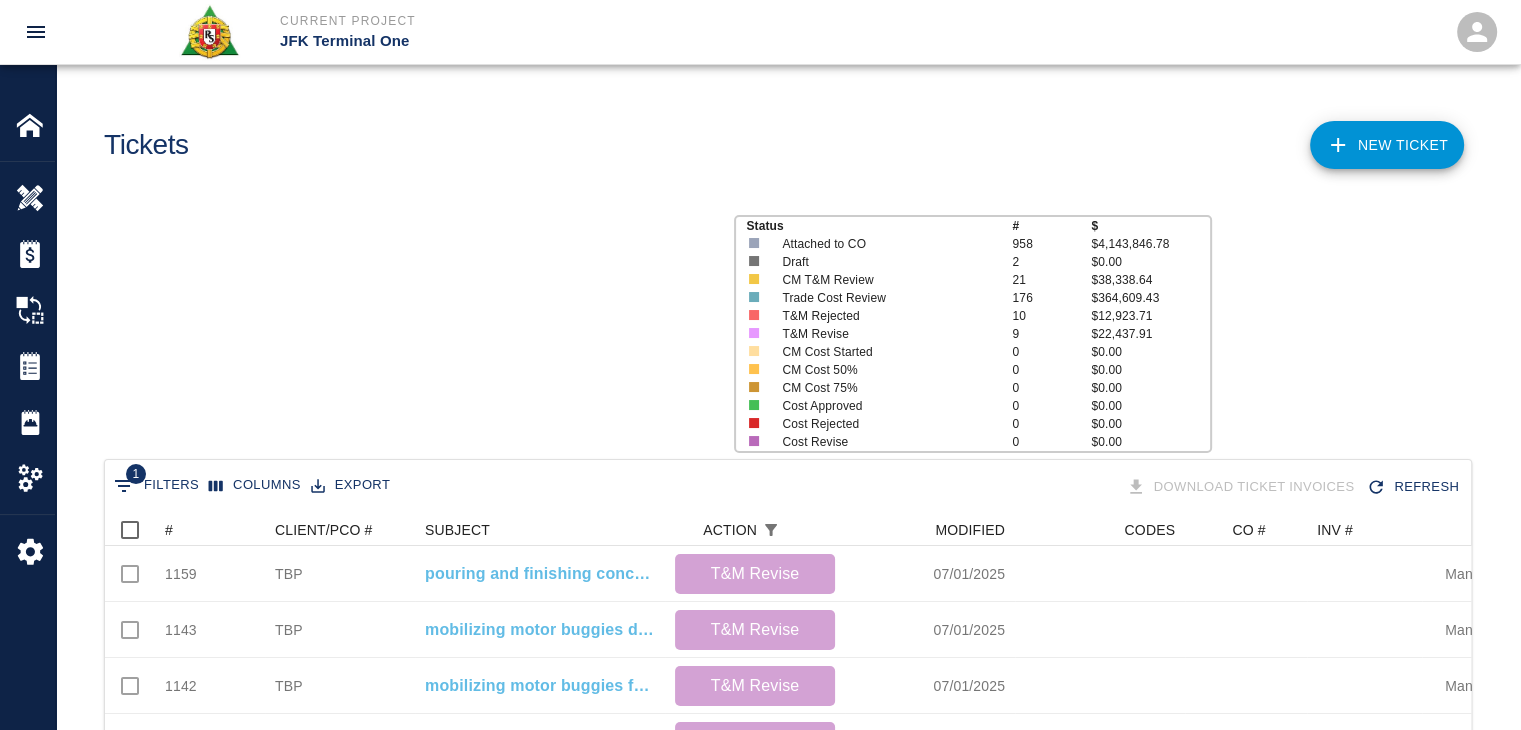 scroll, scrollTop: 16, scrollLeft: 16, axis: both 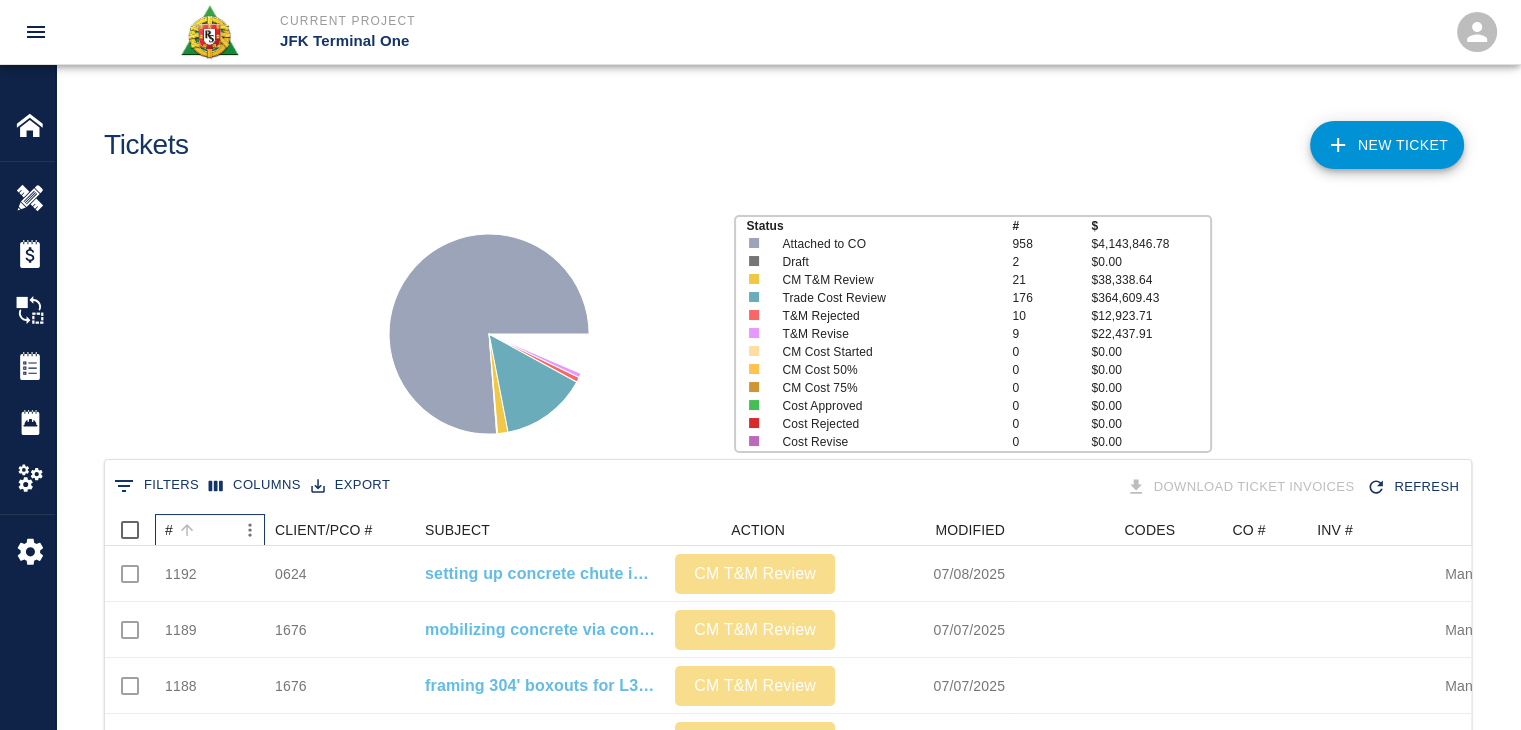 click on "#" at bounding box center (200, 530) 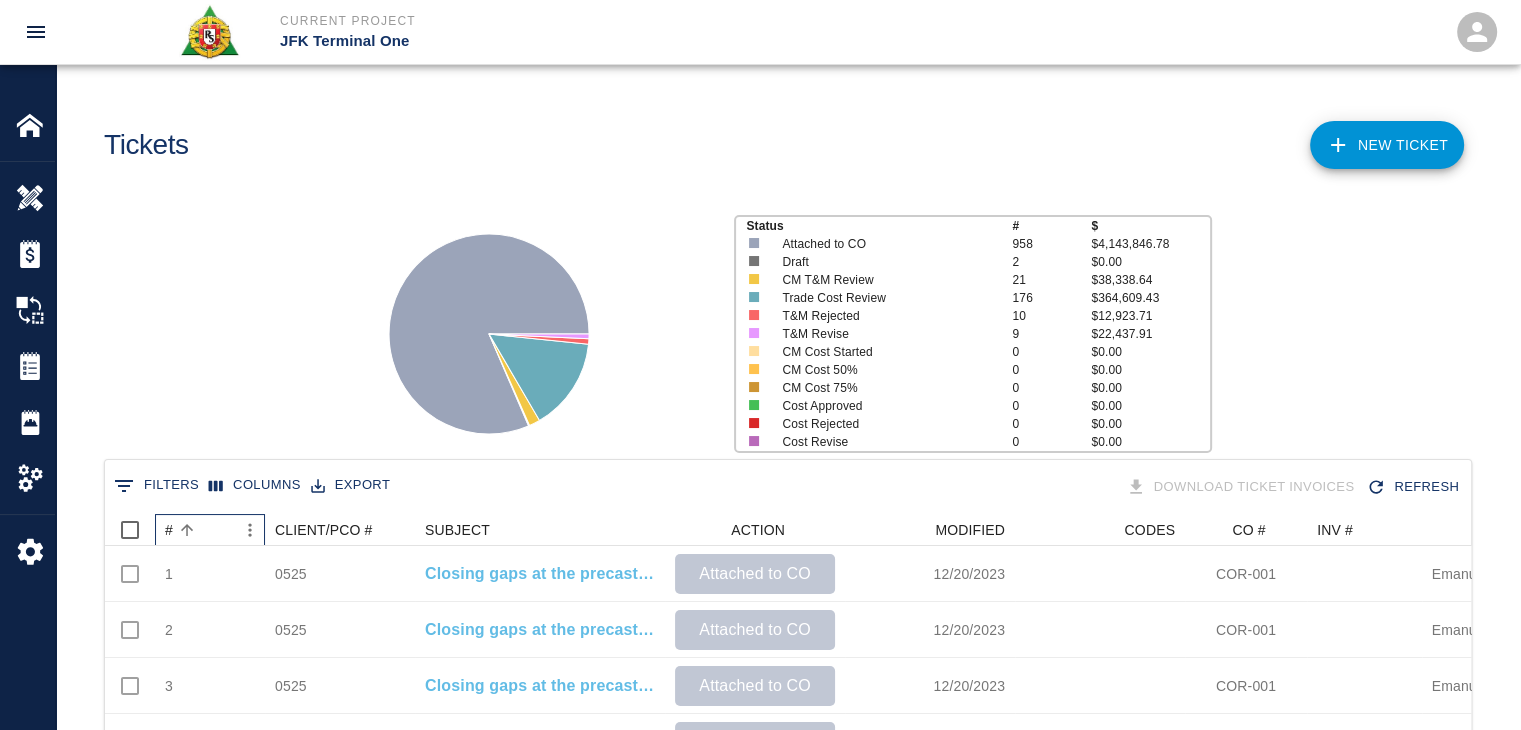 click on "#" at bounding box center [200, 530] 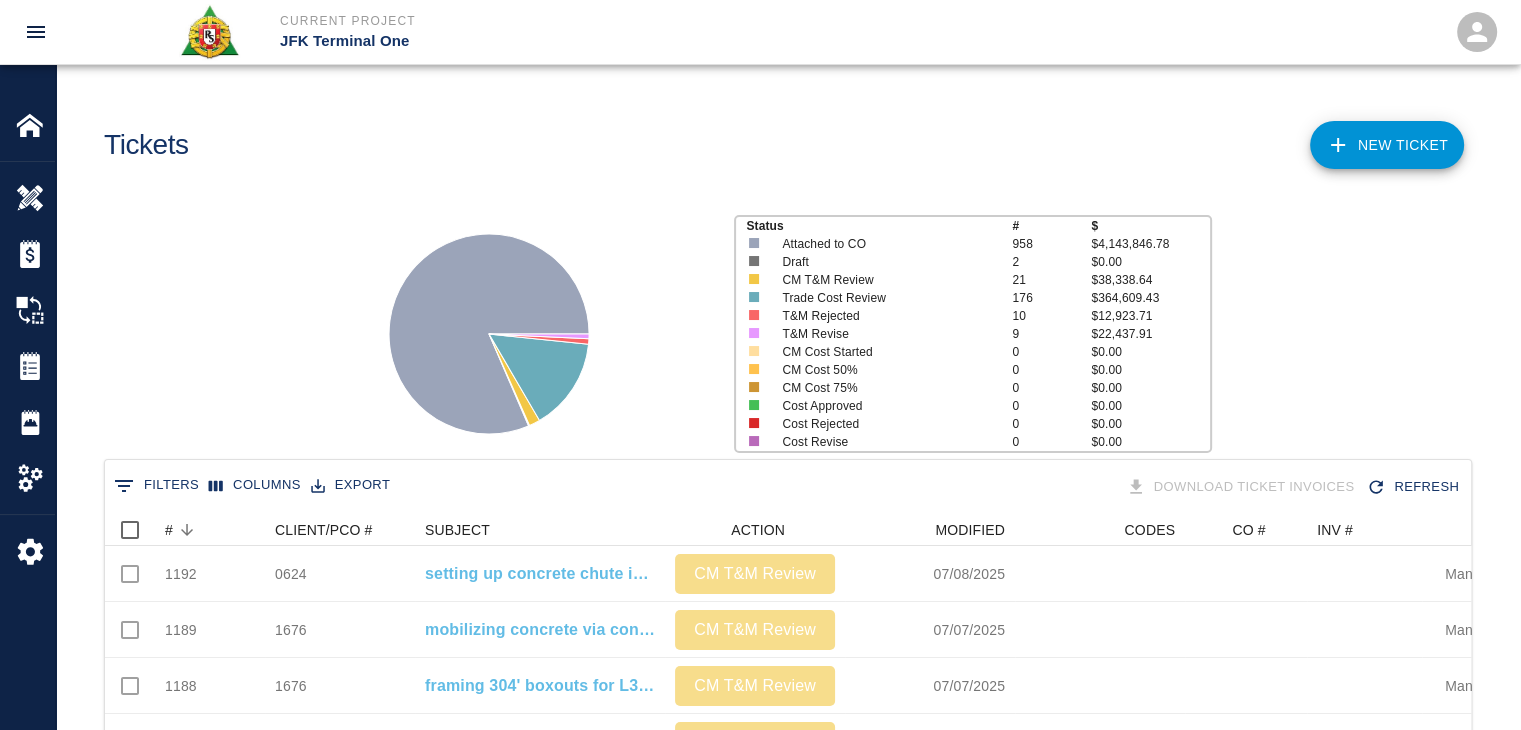 click on "Status # $ Attached to CO 958 $4,143,846.78 Draft 2 $0.00 CM T&M Review 21 $38,338.64 Trade Cost Review 176 $364,609.43 T&M Rejected 10 $12,923.71 T&M Revise 9 $22,437.91 CM Cost Started 0 $0.00 CM Cost 50% 0 $0.00 CM Cost 75% 0 $0.00 Cost Approved 0 $0.00 Cost Rejected 0 $0.00 Cost Revise 0 $0.00" at bounding box center [780, 326] 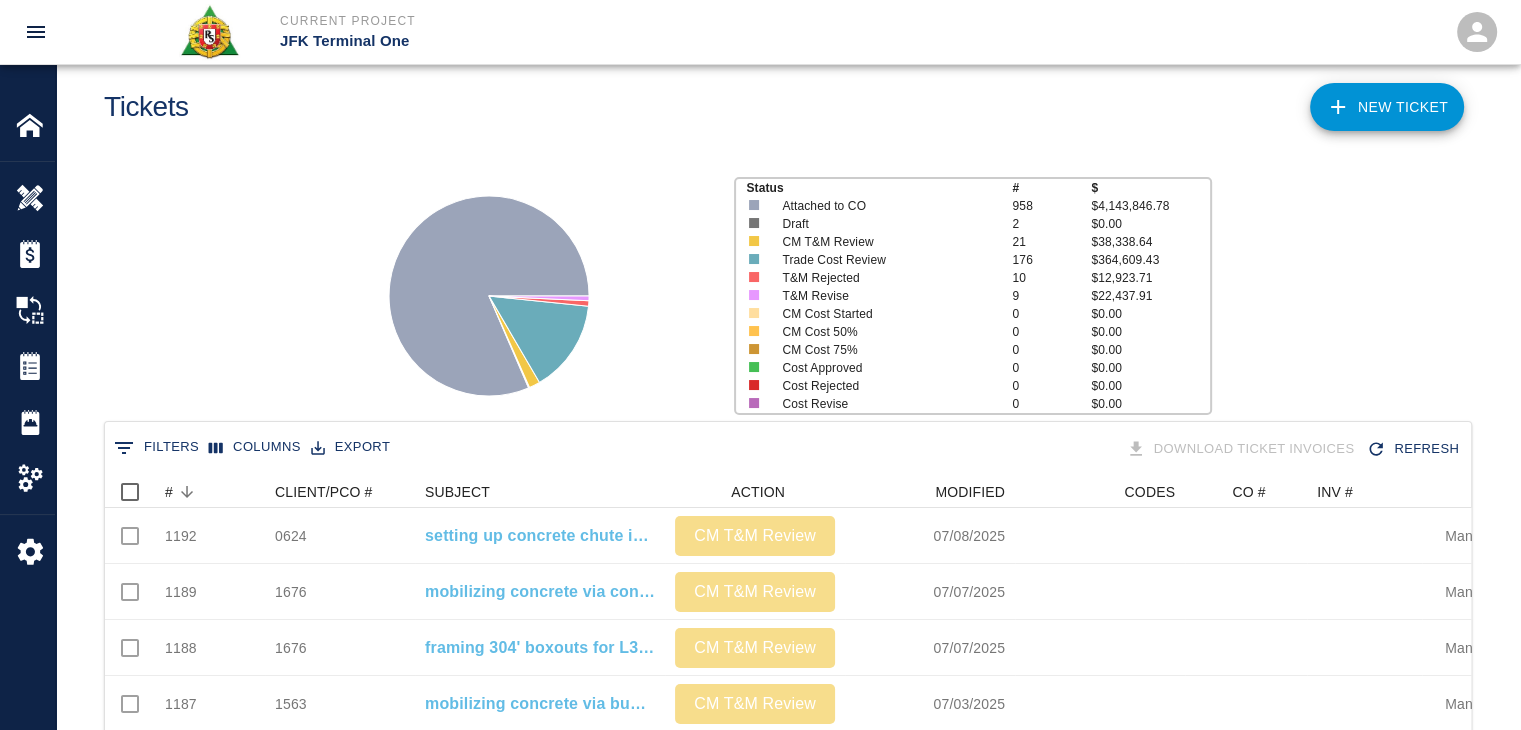scroll, scrollTop: 0, scrollLeft: 0, axis: both 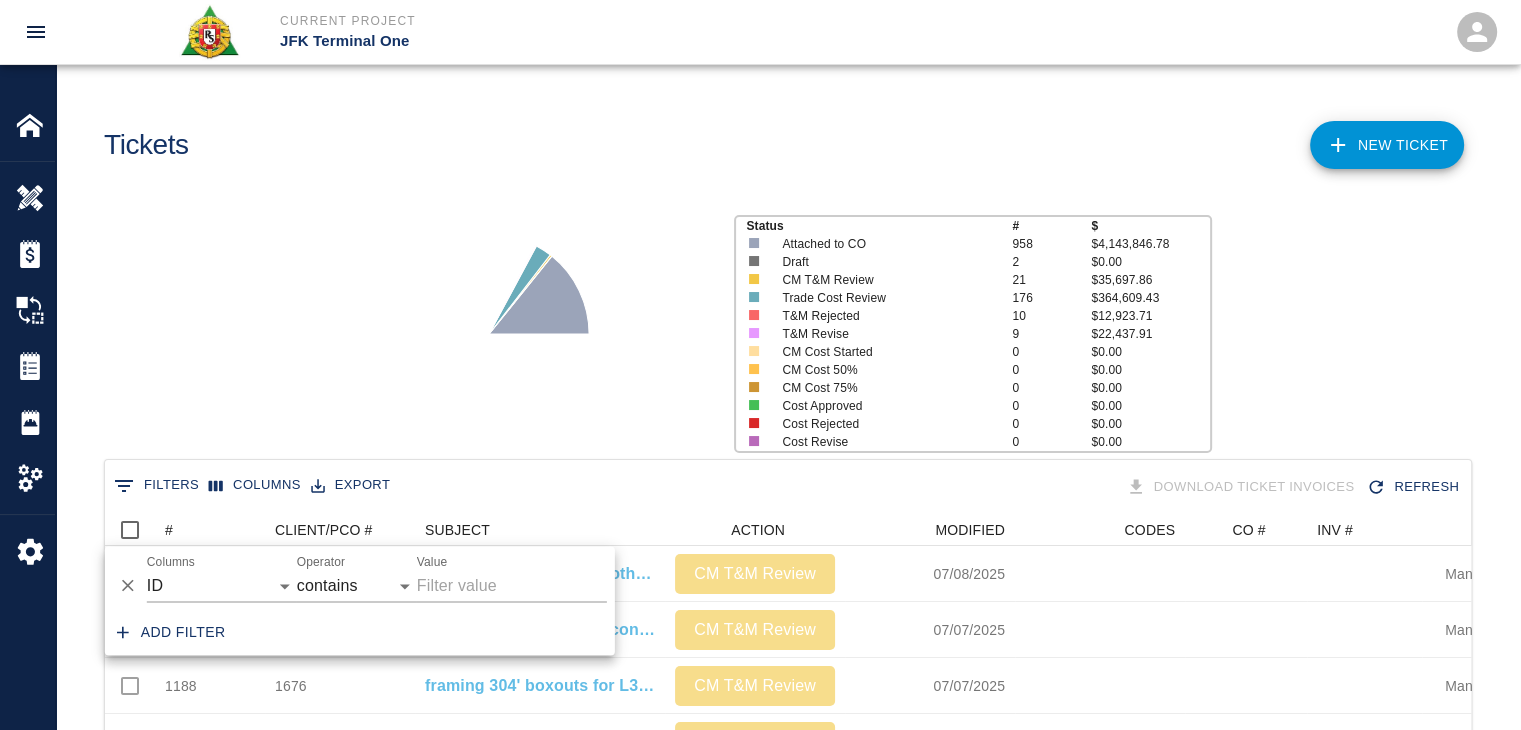 click on "Status # $ Attached to CO 958 $4,143,846.78 Draft 2 $0.00 CM T&M Review 21 $35,697.86 Trade Cost Review 176 $364,609.43 T&M Rejected 10 $12,923.71 T&M Revise 9 $22,437.91 CM Cost Started 0 $0.00 CM Cost 50% 0 $0.00 CM Cost 75% 0 $0.00 Cost Approved 0 $0.00 Cost Rejected 0 $0.00 Cost Revise 0 $0.00" at bounding box center (780, 326) 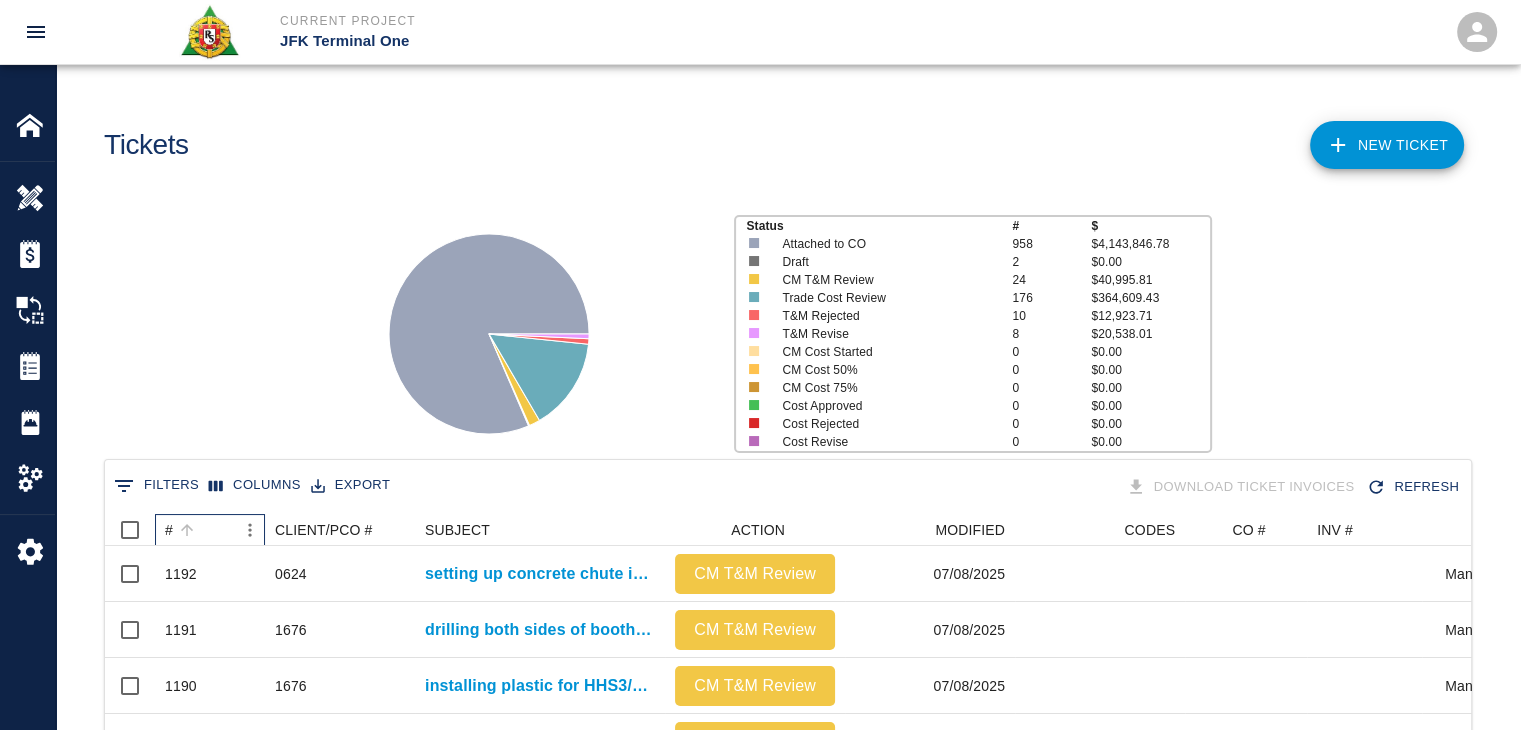 click on "#" at bounding box center (200, 530) 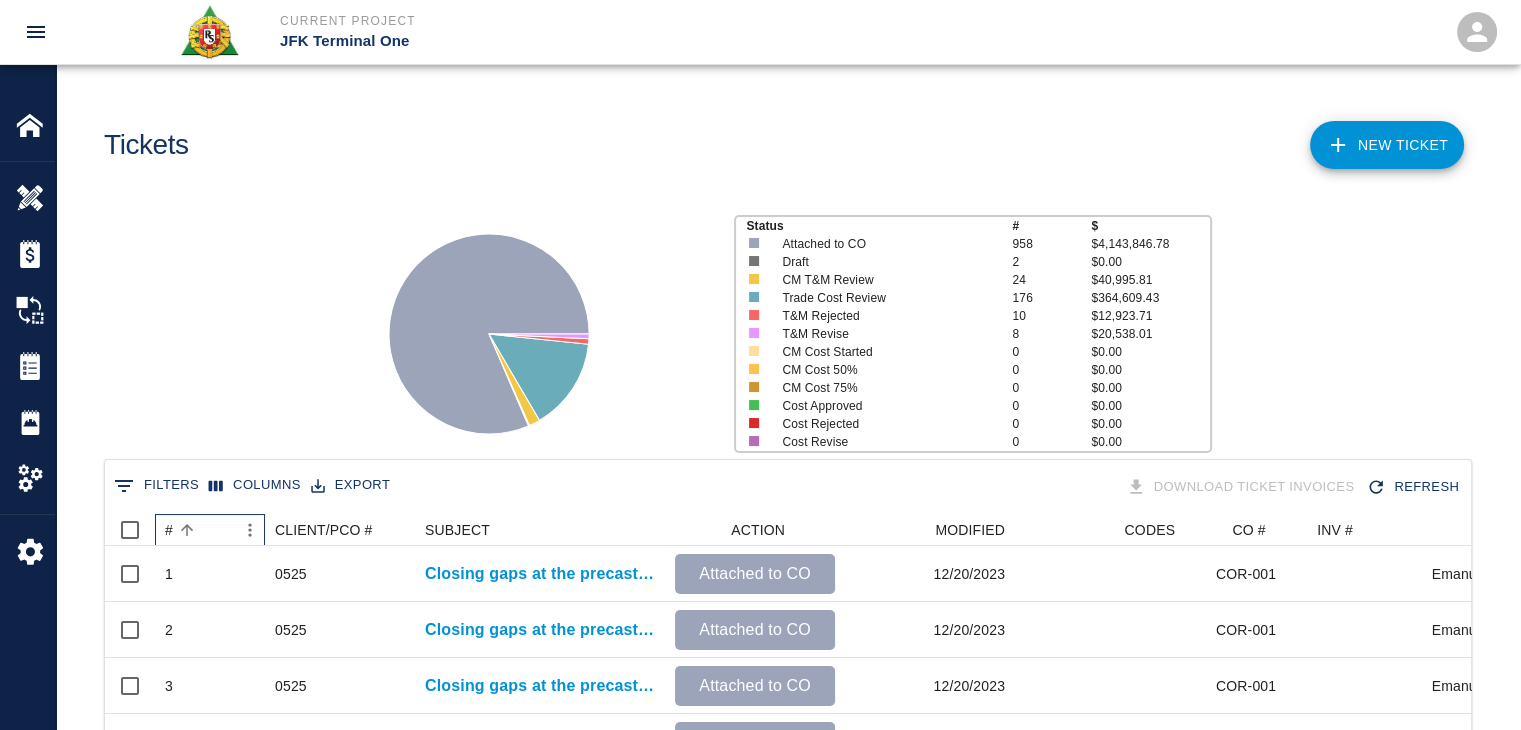 click on "#" at bounding box center [200, 530] 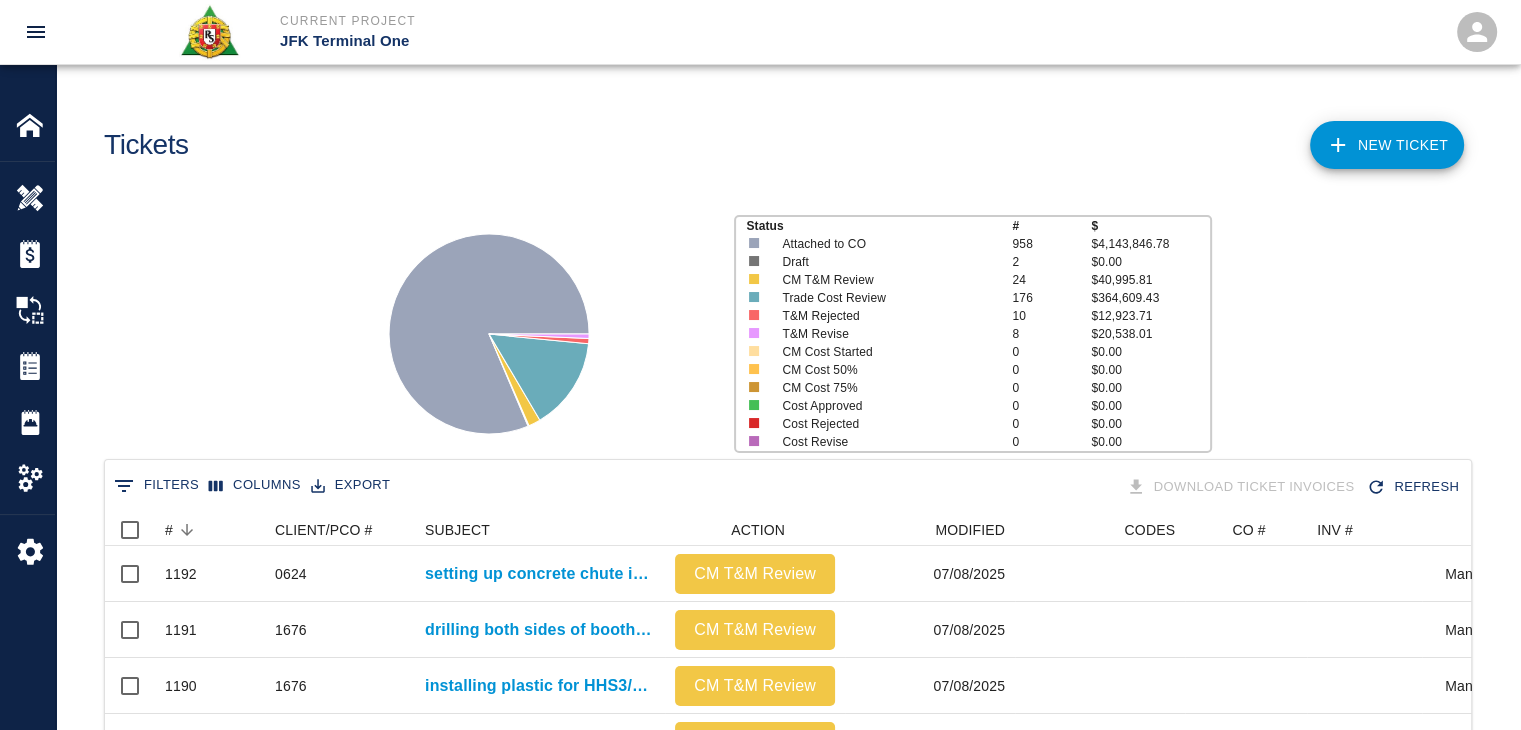 click on "Status # $ Attached to CO 958 $4,143,846.78 Draft 2 $0.00 CM T&M Review 24 $40,995.81 Trade Cost Review 176 $364,609.43 T&M Rejected 10 $12,923.71 T&M Revise 8 $20,538.01 CM Cost Started 0 $0.00 CM Cost 50% 0 $0.00 CM Cost 75% 0 $0.00 Cost Approved 0 $0.00 Cost Rejected 0 $0.00 Cost Revise 0 $0.00" at bounding box center (780, 326) 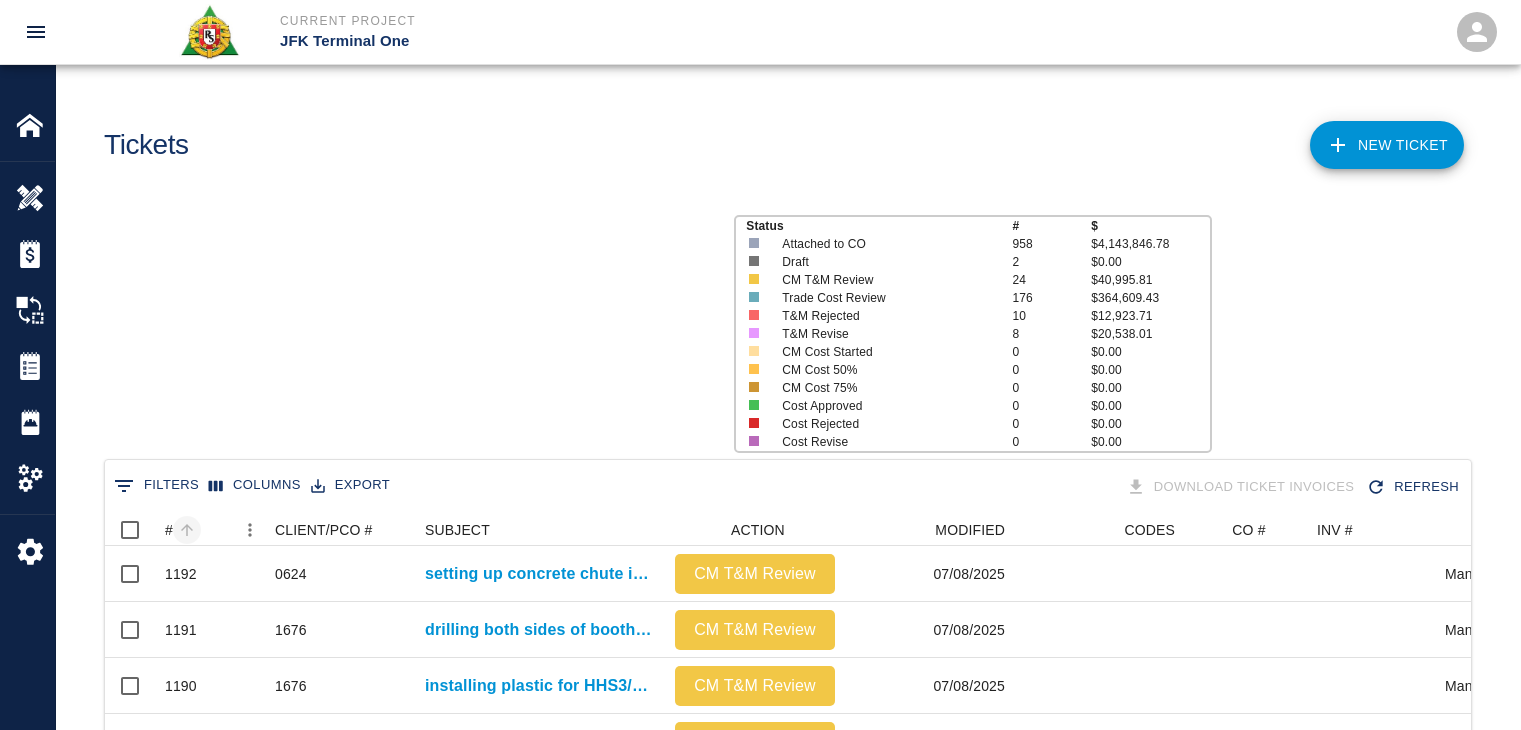 scroll, scrollTop: 0, scrollLeft: 0, axis: both 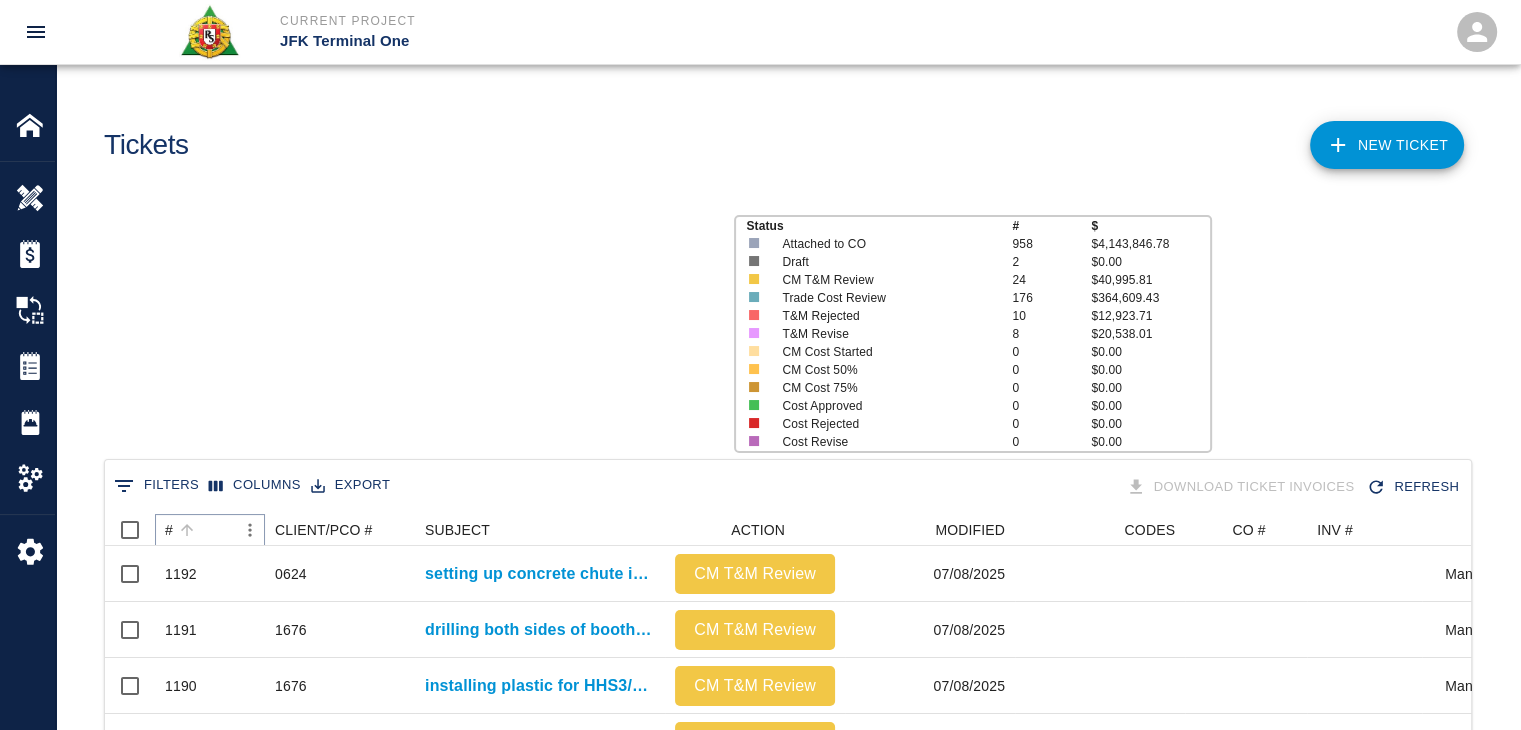 click at bounding box center (187, 530) 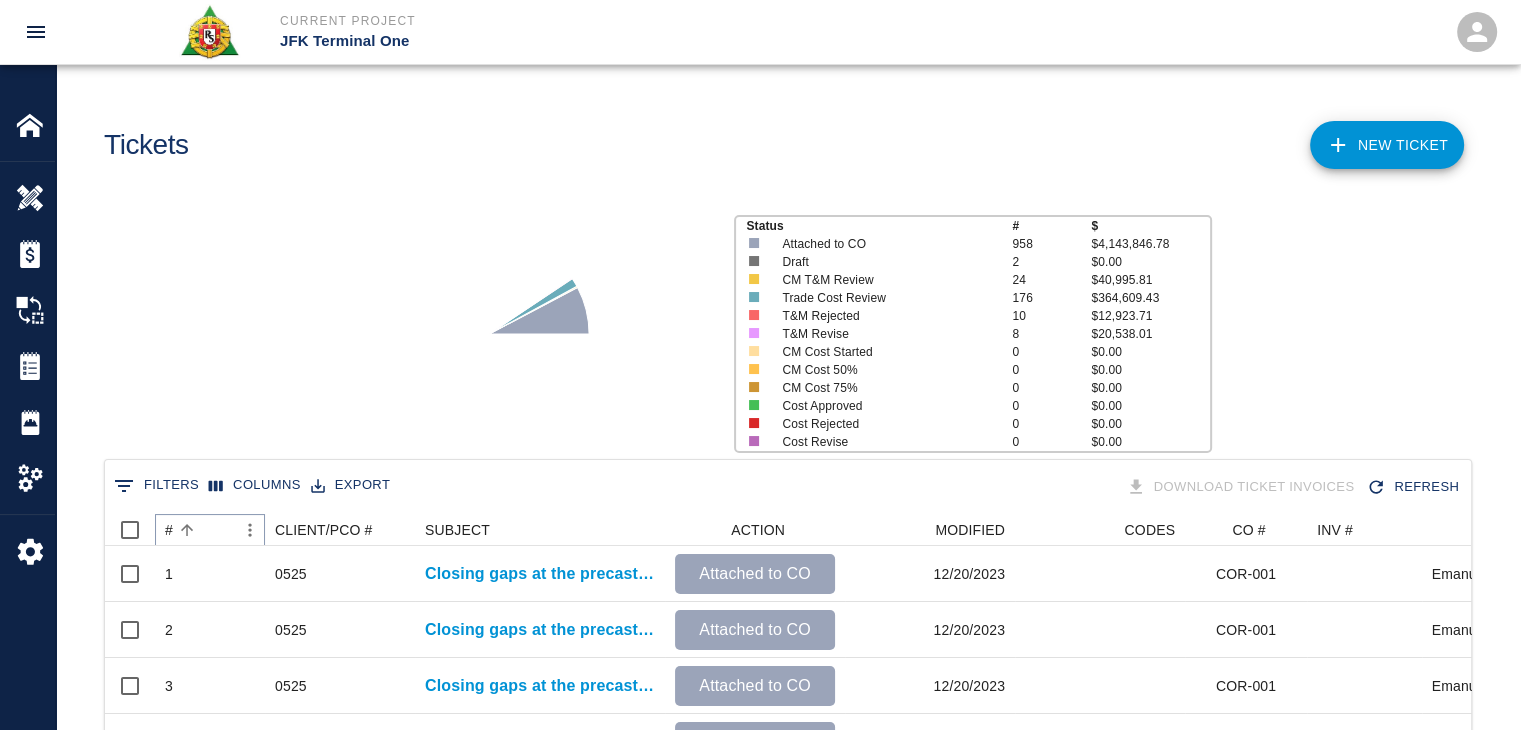 click at bounding box center (187, 530) 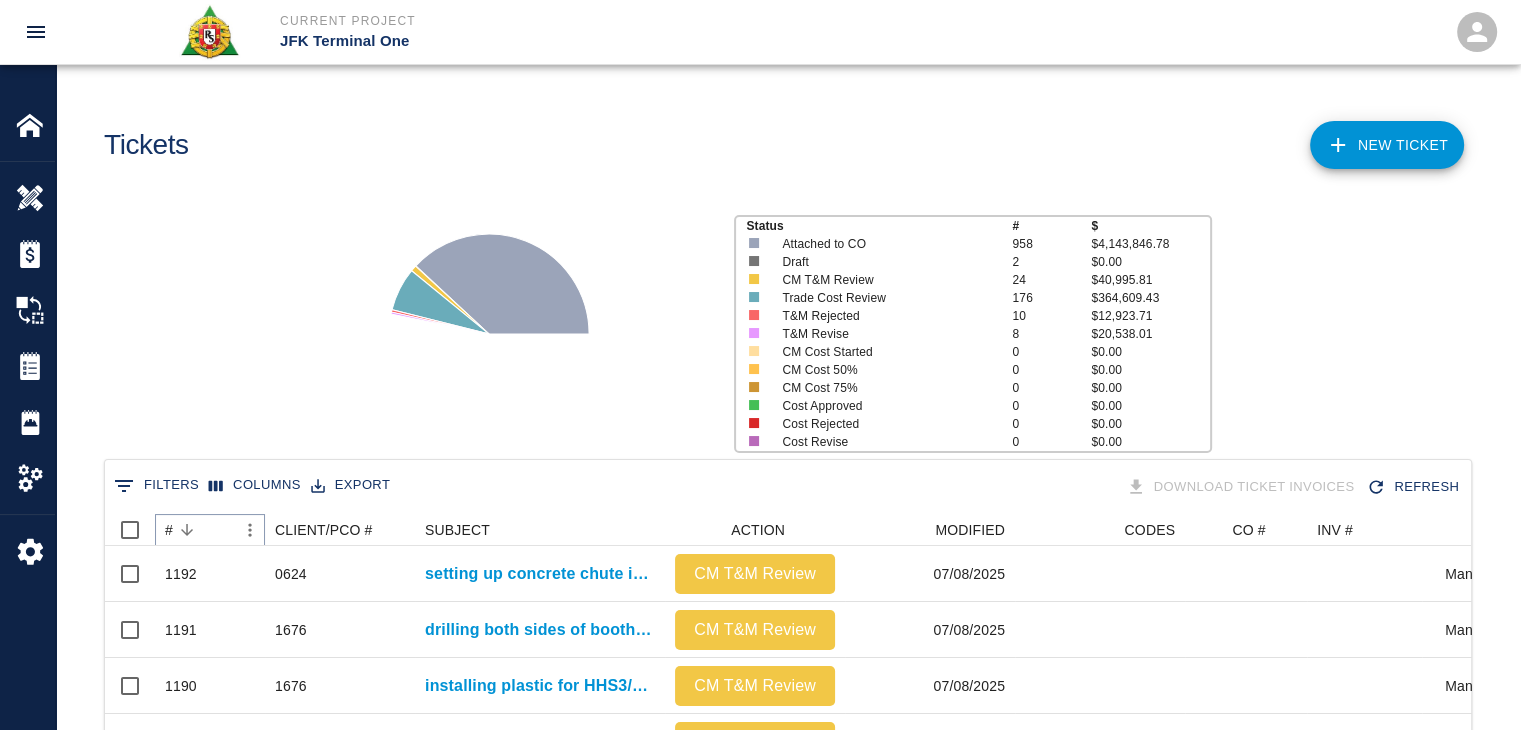 scroll, scrollTop: 0, scrollLeft: 0, axis: both 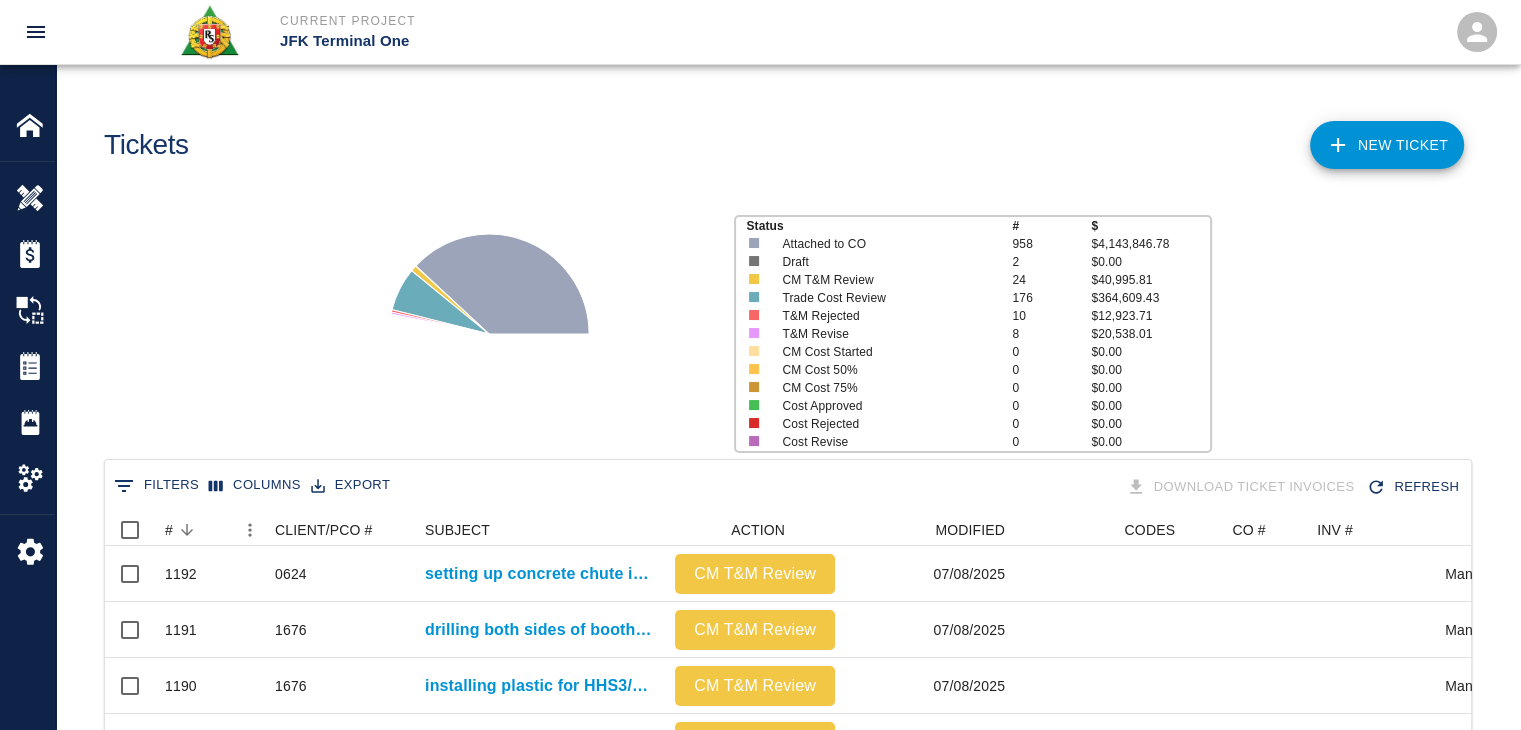 click on "Status # $ Attached to CO 958 $4,143,846.78 Draft 2 $0.00 CM T&M Review 24 $40,995.81 Trade Cost Review 176 $364,609.43 T&M Rejected 10 $12,923.71 T&M Revise 8 $20,538.01 CM Cost Started 0 $0.00 CM Cost 50% 0 $0.00 CM Cost 75% 0 $0.00 Cost Approved 0 $0.00 Cost Rejected 0 $0.00 Cost Revise 0 $0.00" at bounding box center (780, 326) 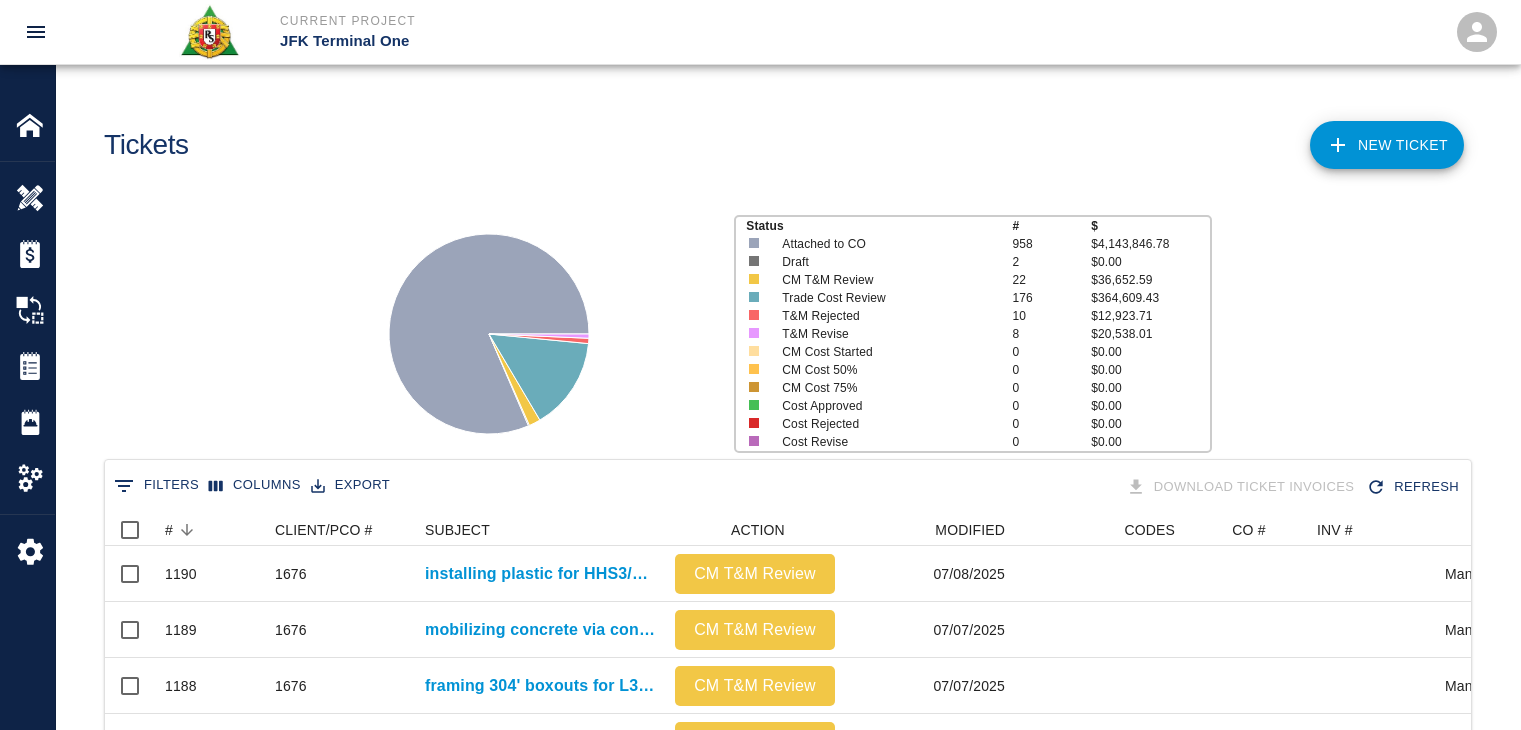 scroll, scrollTop: 0, scrollLeft: 0, axis: both 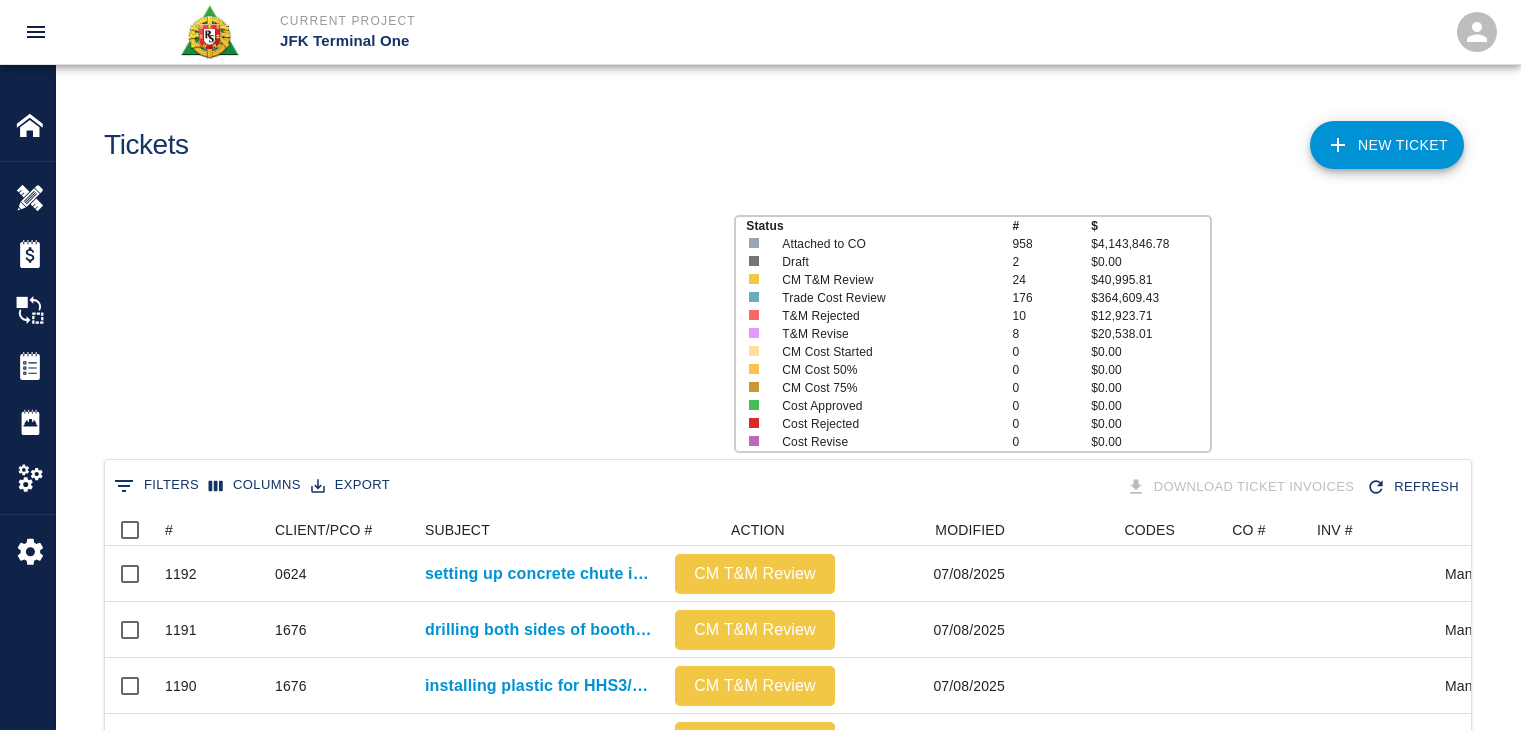 click at bounding box center (187, 530) 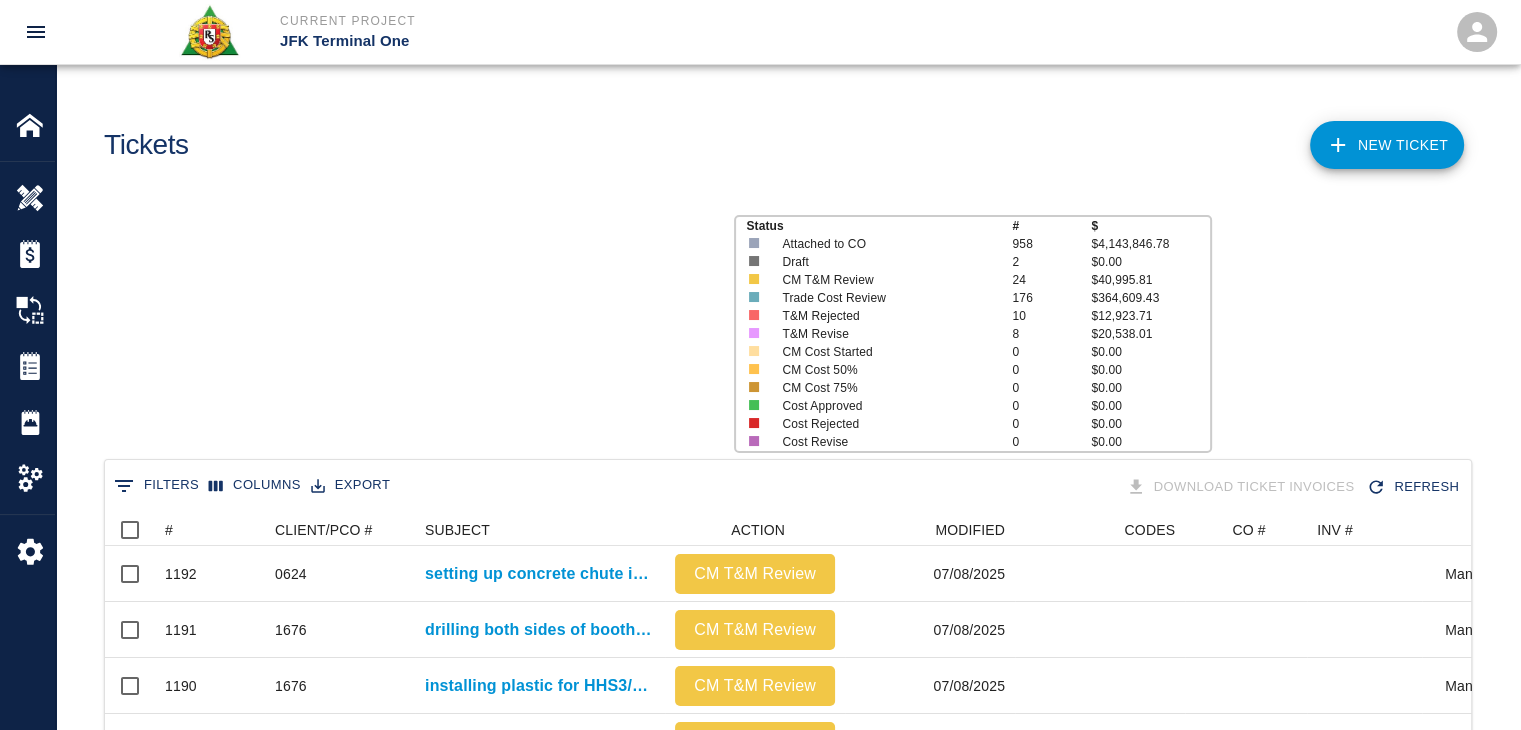 click at bounding box center [187, 530] 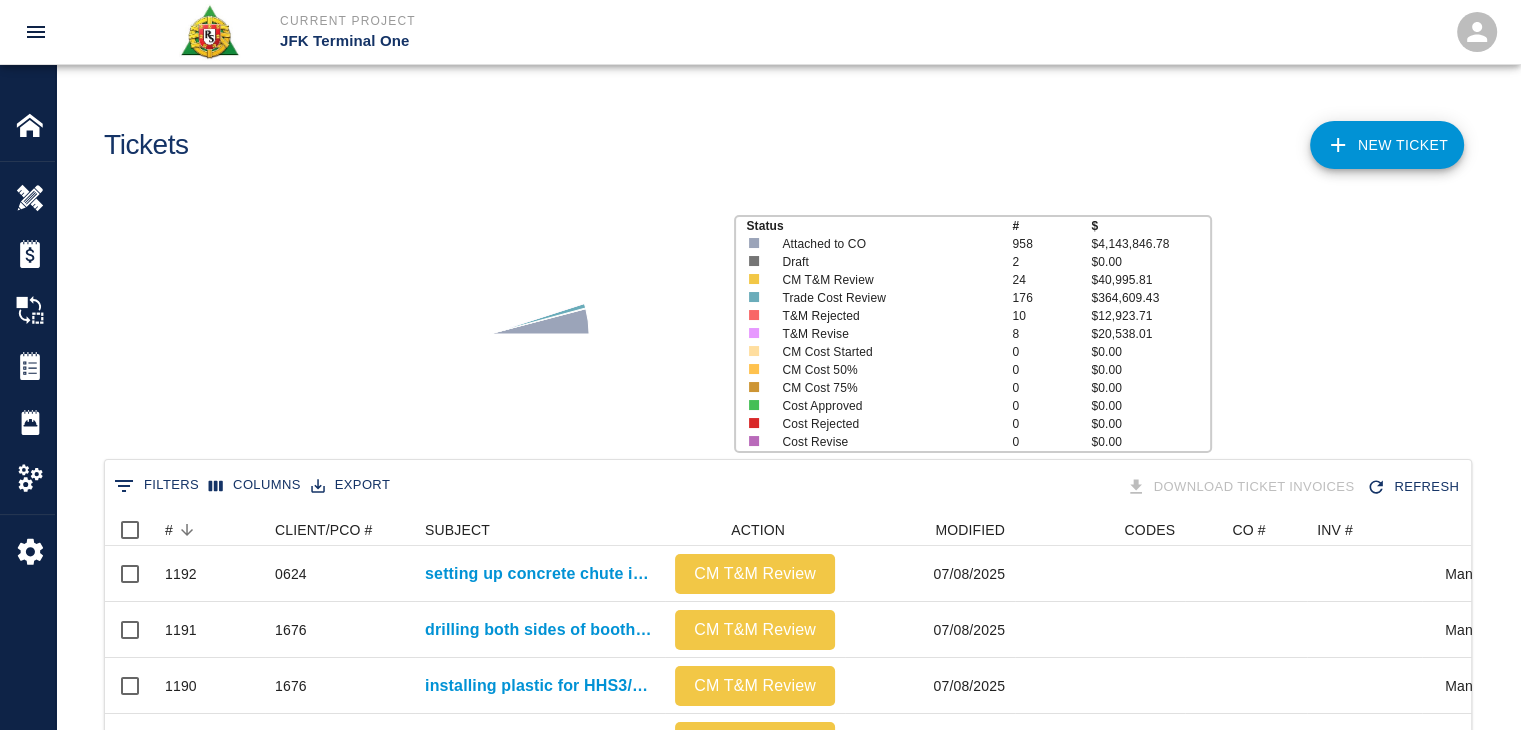 click on "Status # $ Attached to CO 958 $4,143,846.78 Draft 2 $0.00 CM T&M Review 24 $40,995.81 Trade Cost Review 176 $364,609.43 T&M Rejected 10 $12,923.71 T&M Revise 8 $20,538.01 CM Cost Started 0 $0.00 CM Cost 50% 0 $0.00 CM Cost 75% 0 $0.00 Cost Approved 0 $0.00 Cost Rejected 0 $0.00 Cost Revise 0 $0.00" at bounding box center (780, 326) 